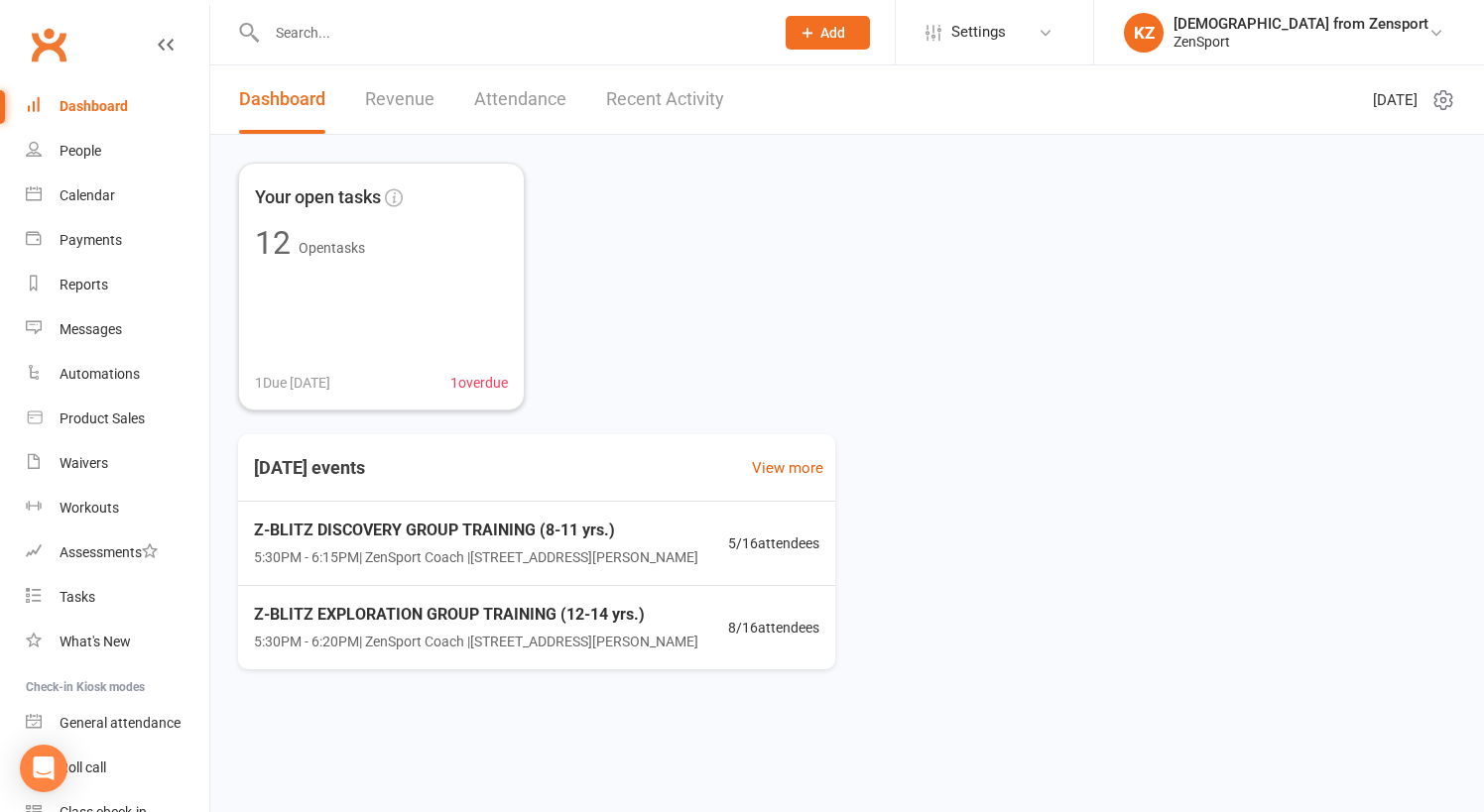 scroll, scrollTop: 0, scrollLeft: 0, axis: both 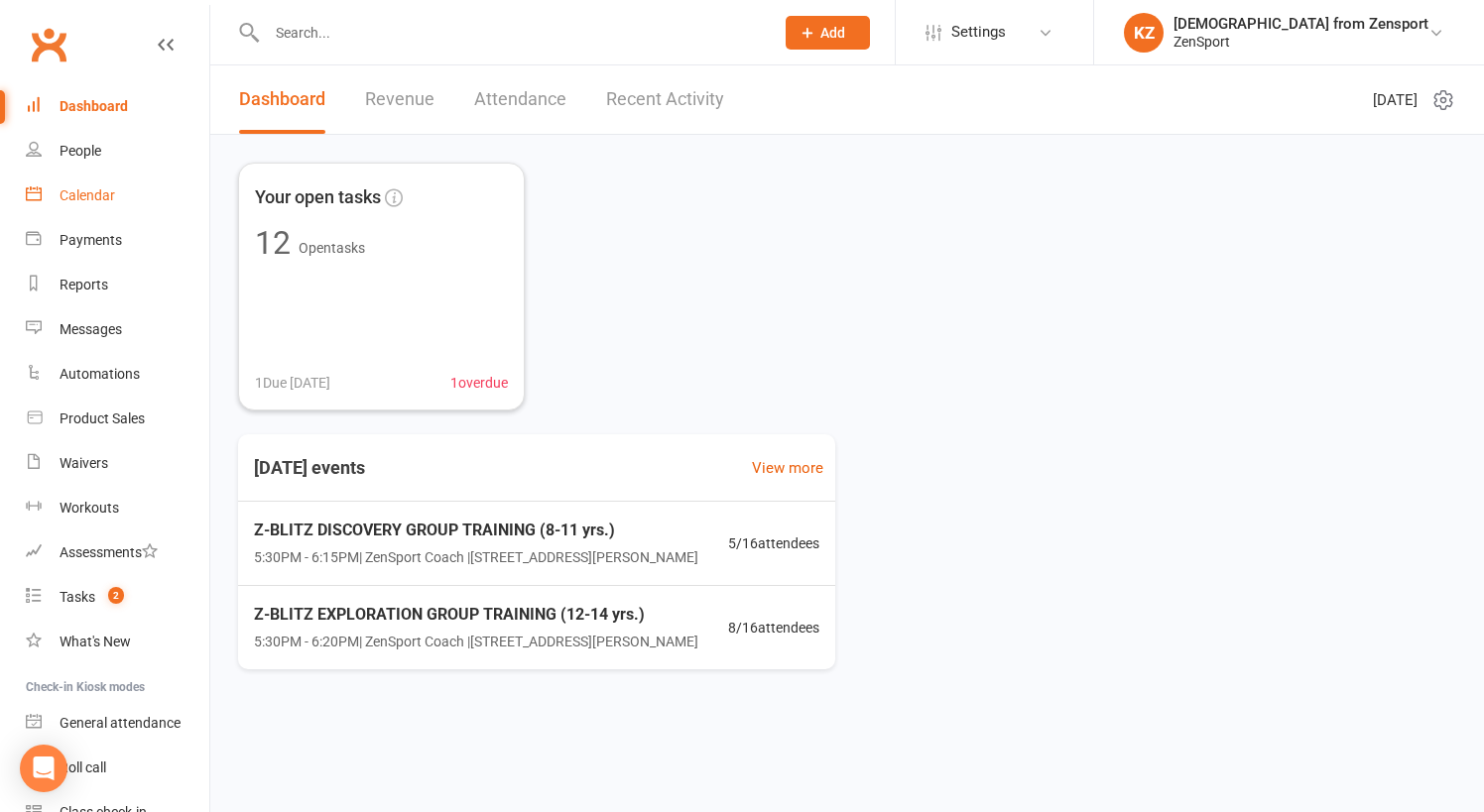 click on "Calendar" at bounding box center (87, 195) 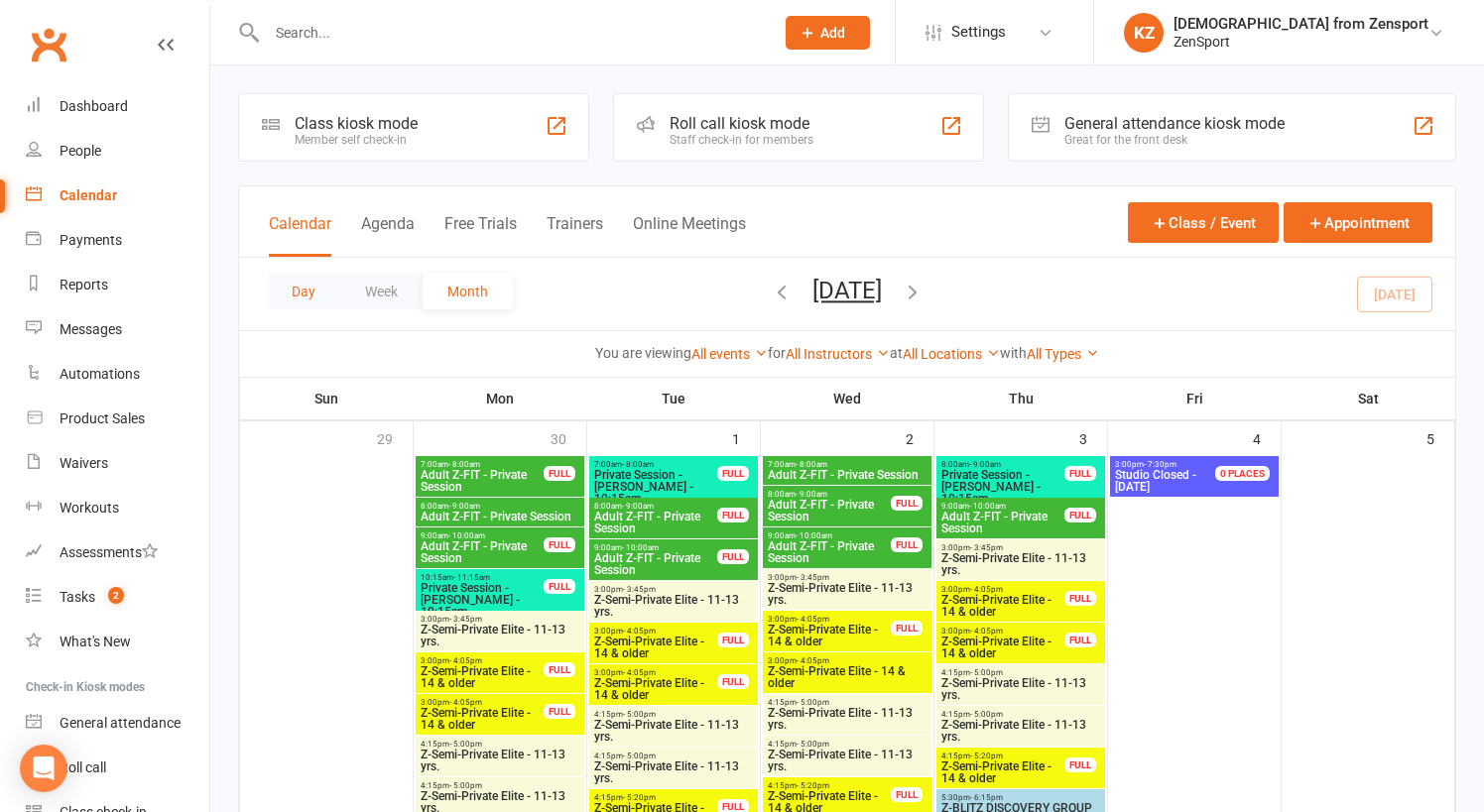 click on "Day" at bounding box center [304, 291] 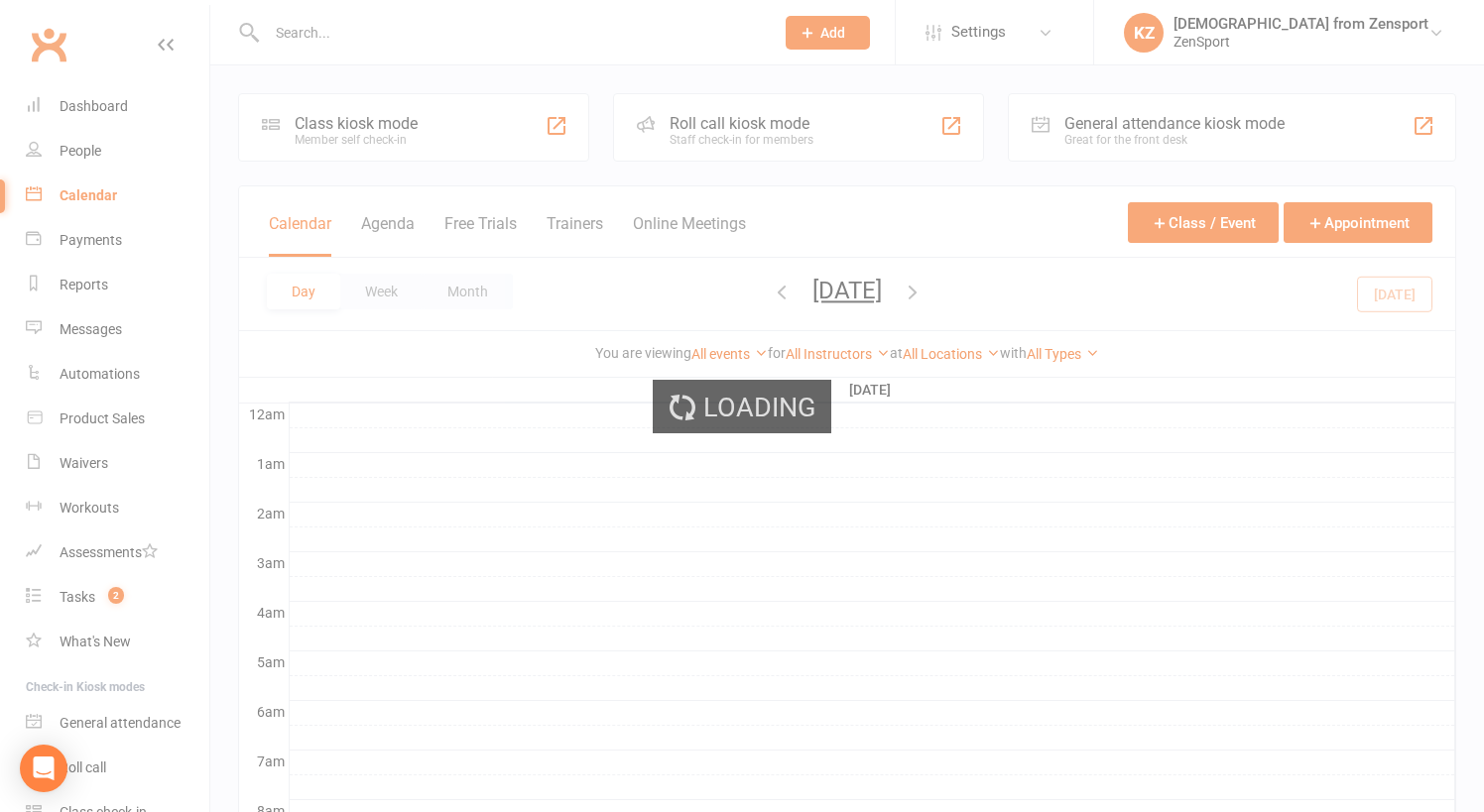 scroll, scrollTop: 0, scrollLeft: 0, axis: both 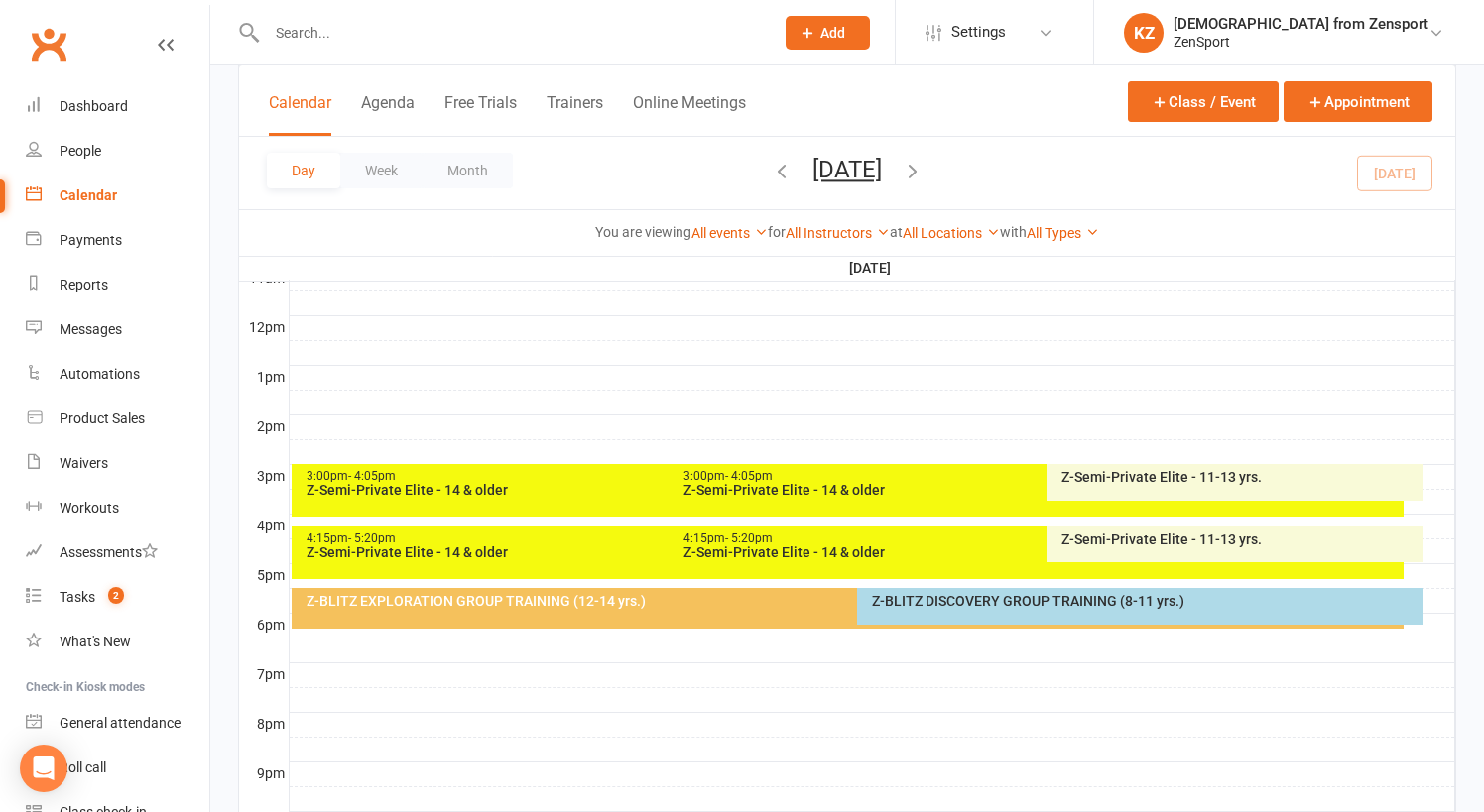 click on "Z-BLITZ EXPLORATION GROUP TRAINING (12-14 yrs.)" at bounding box center [853, 601] 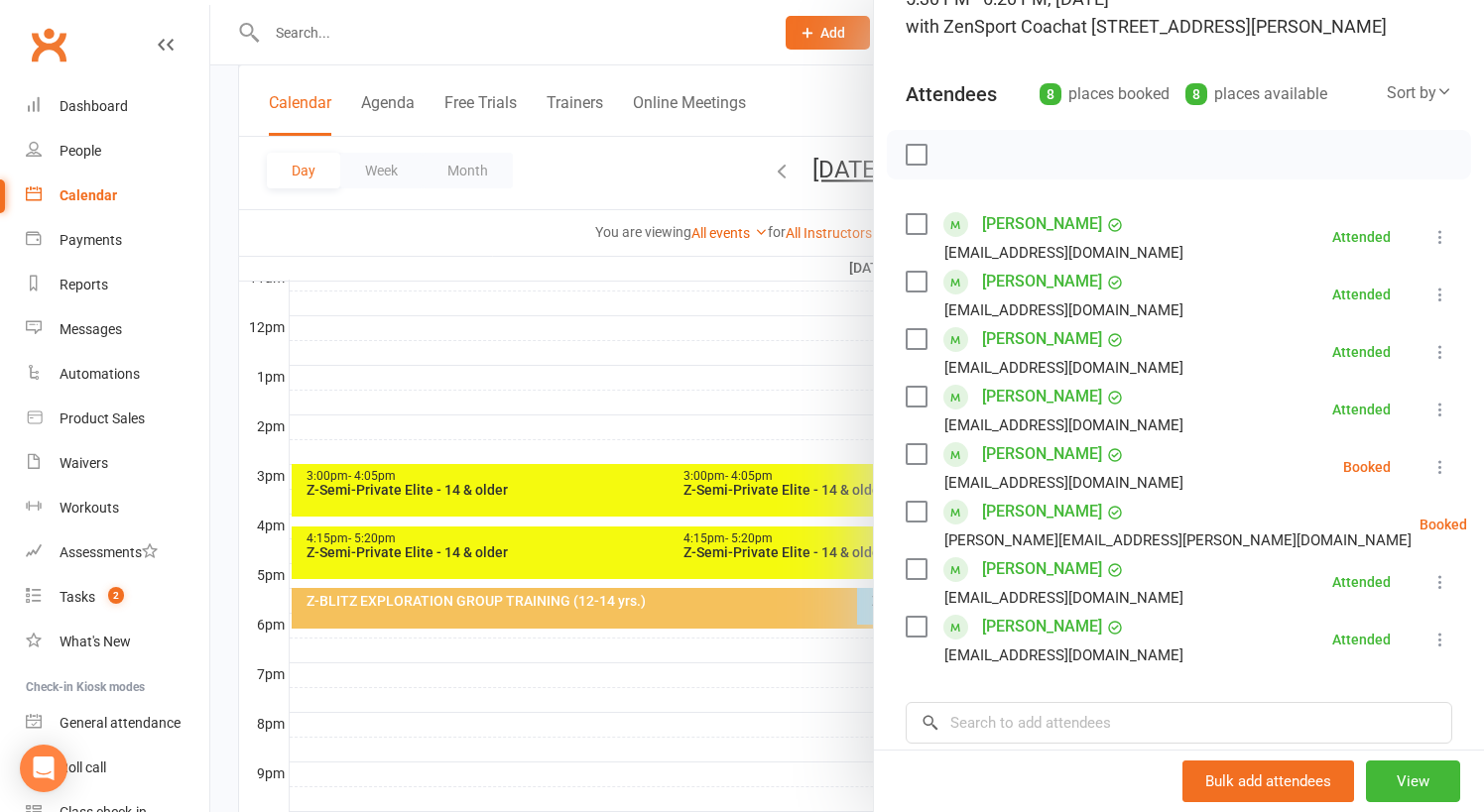 scroll, scrollTop: 132, scrollLeft: 0, axis: vertical 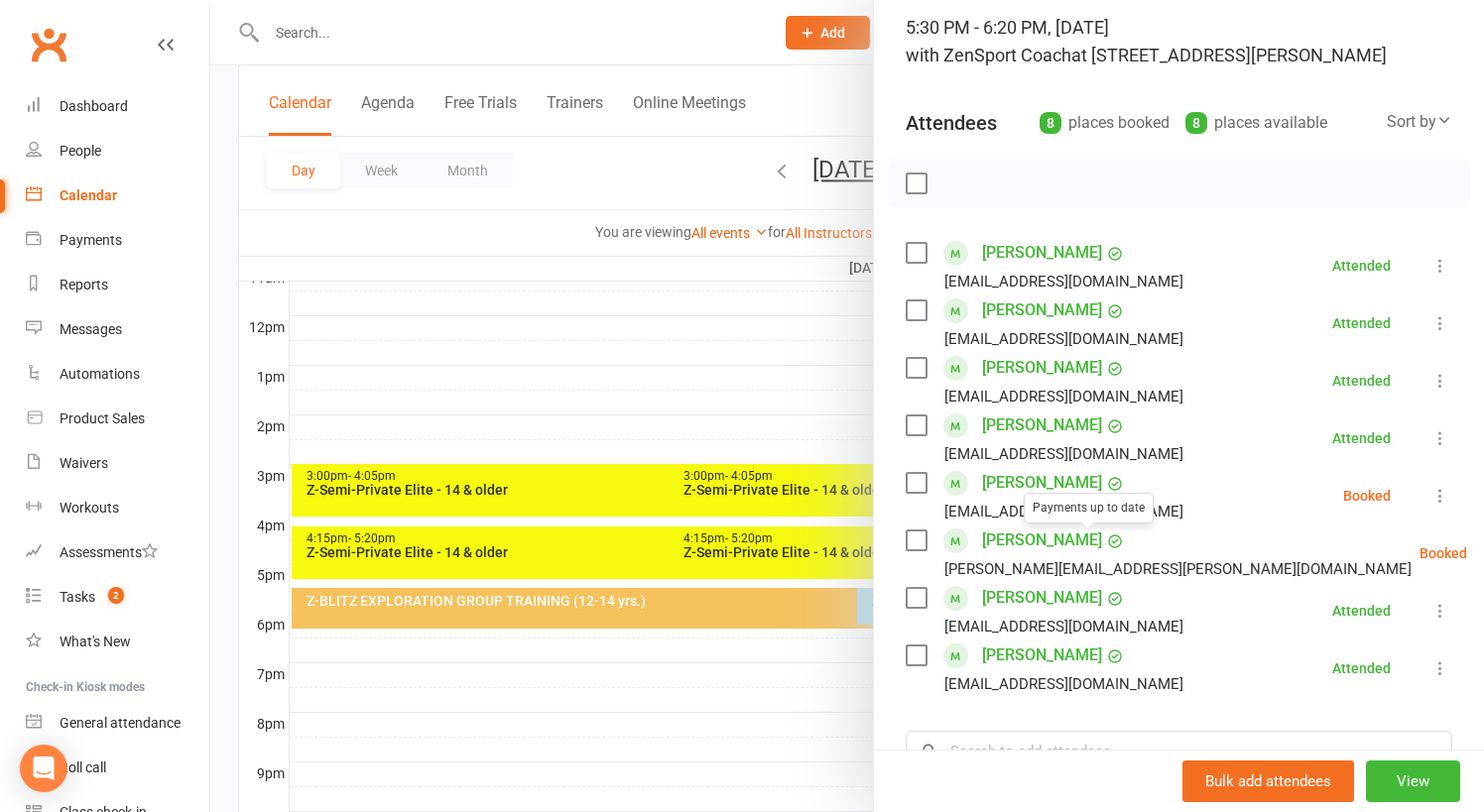 click at bounding box center [916, 483] 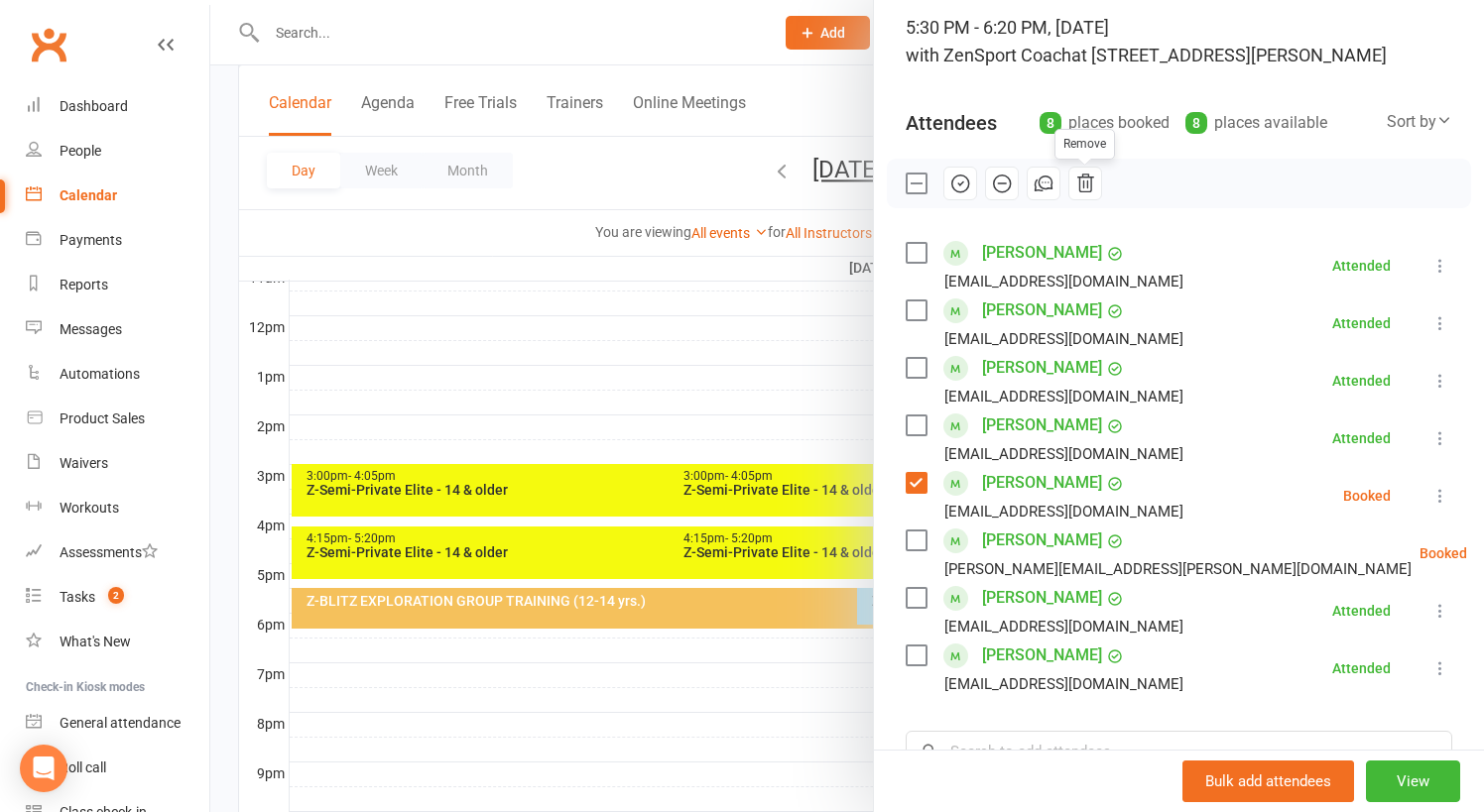 click 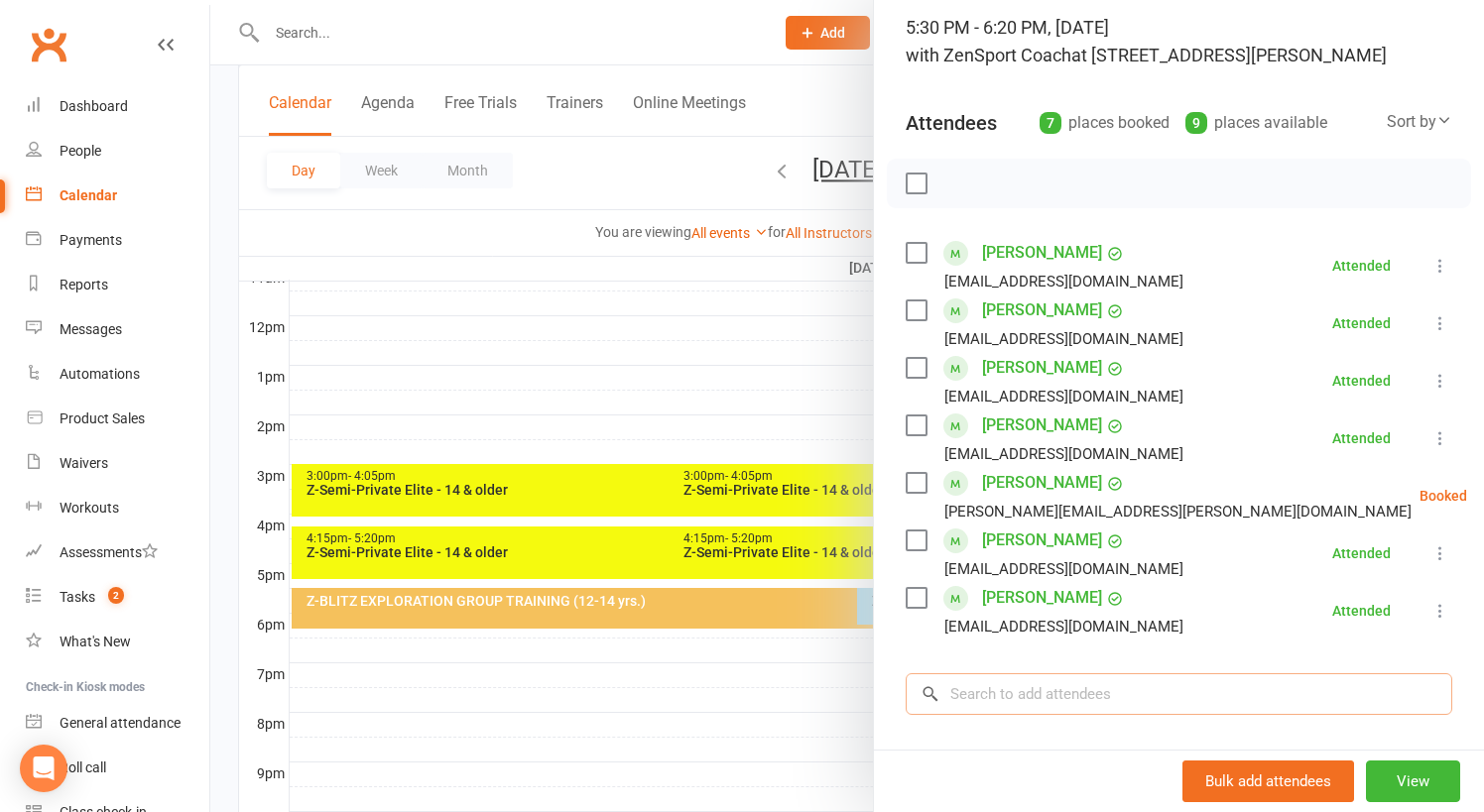 click at bounding box center [1178, 694] 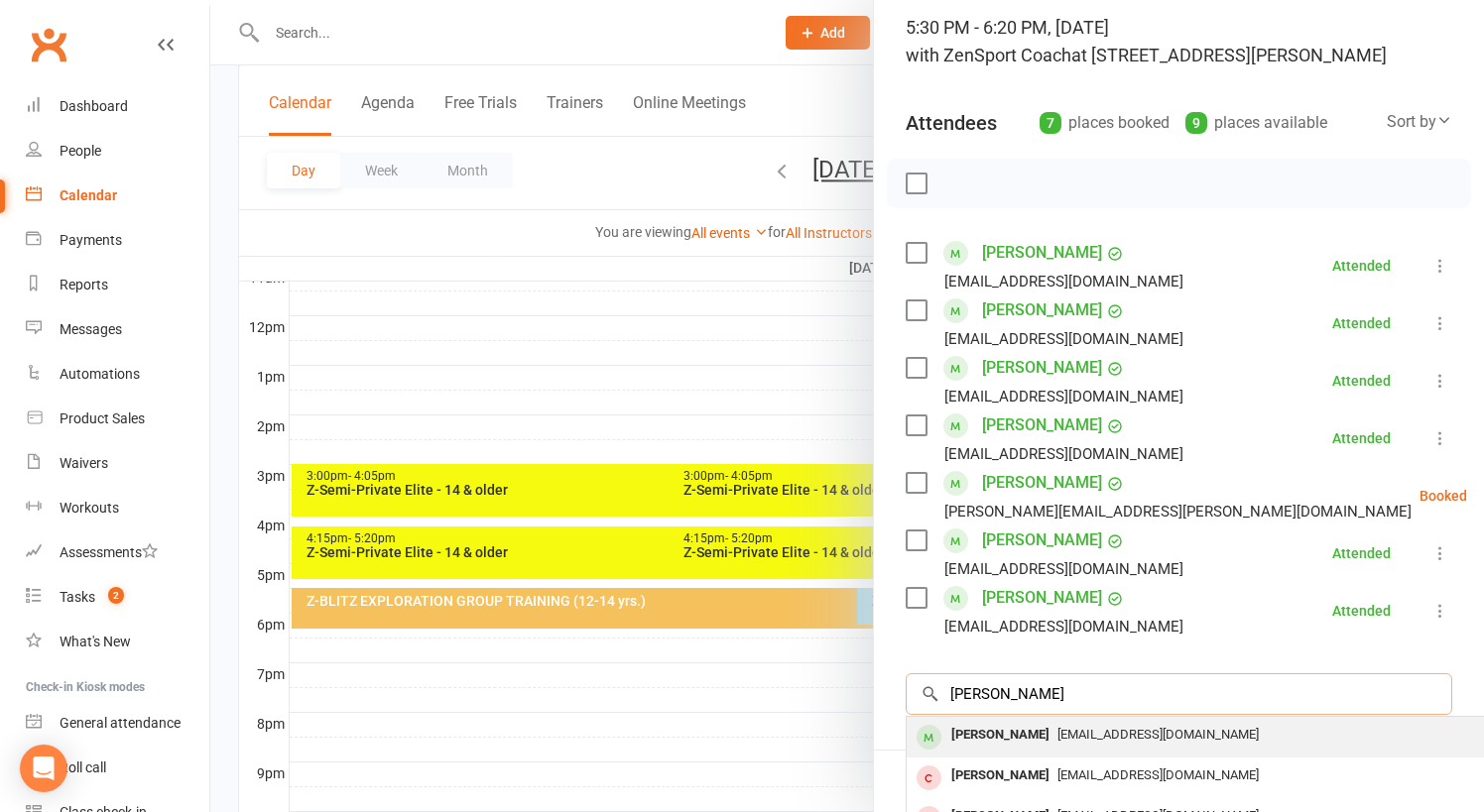 type on "[PERSON_NAME]" 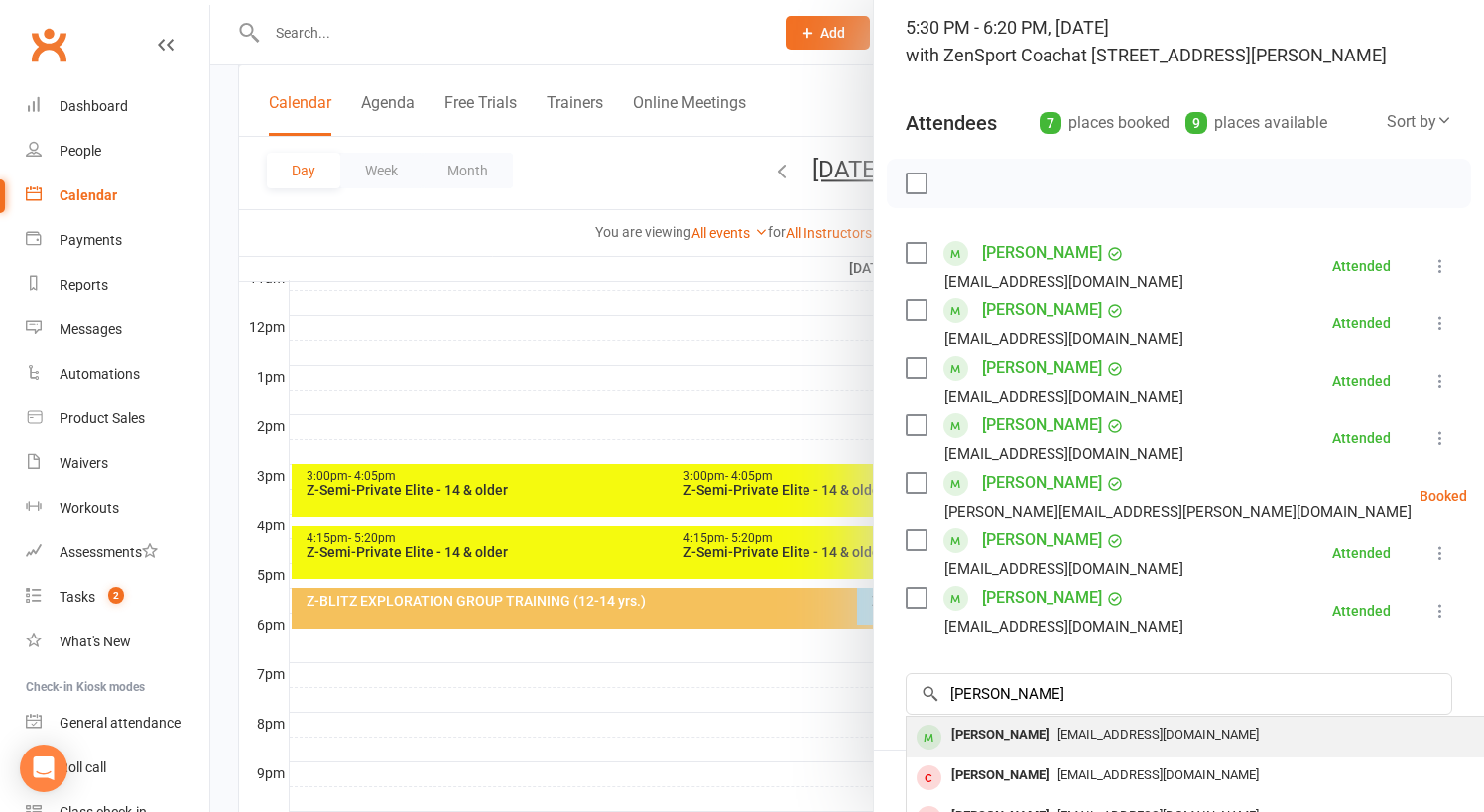 click on "[EMAIL_ADDRESS][DOMAIN_NAME]" at bounding box center [1158, 734] 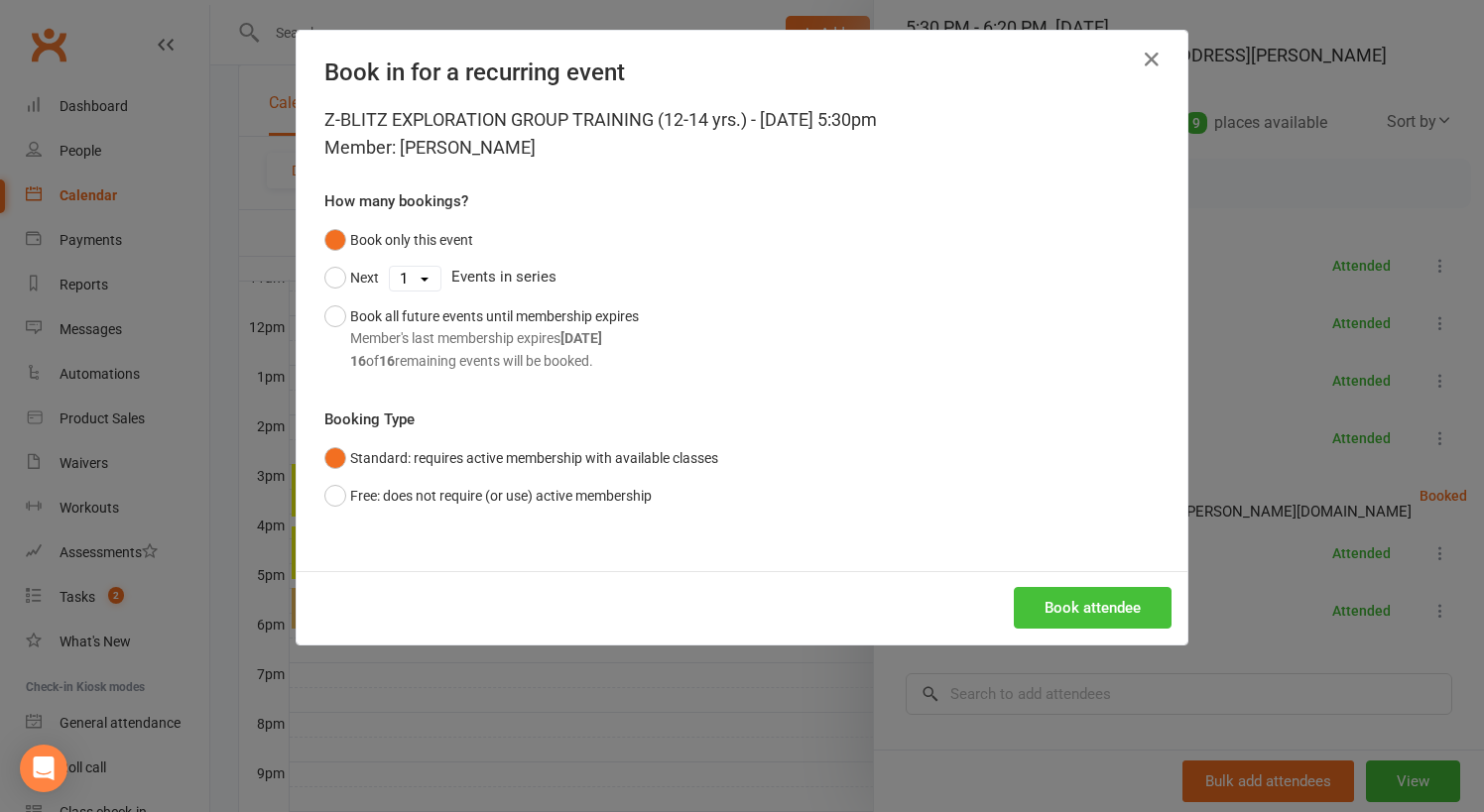 click on "Book attendee" at bounding box center (1092, 608) 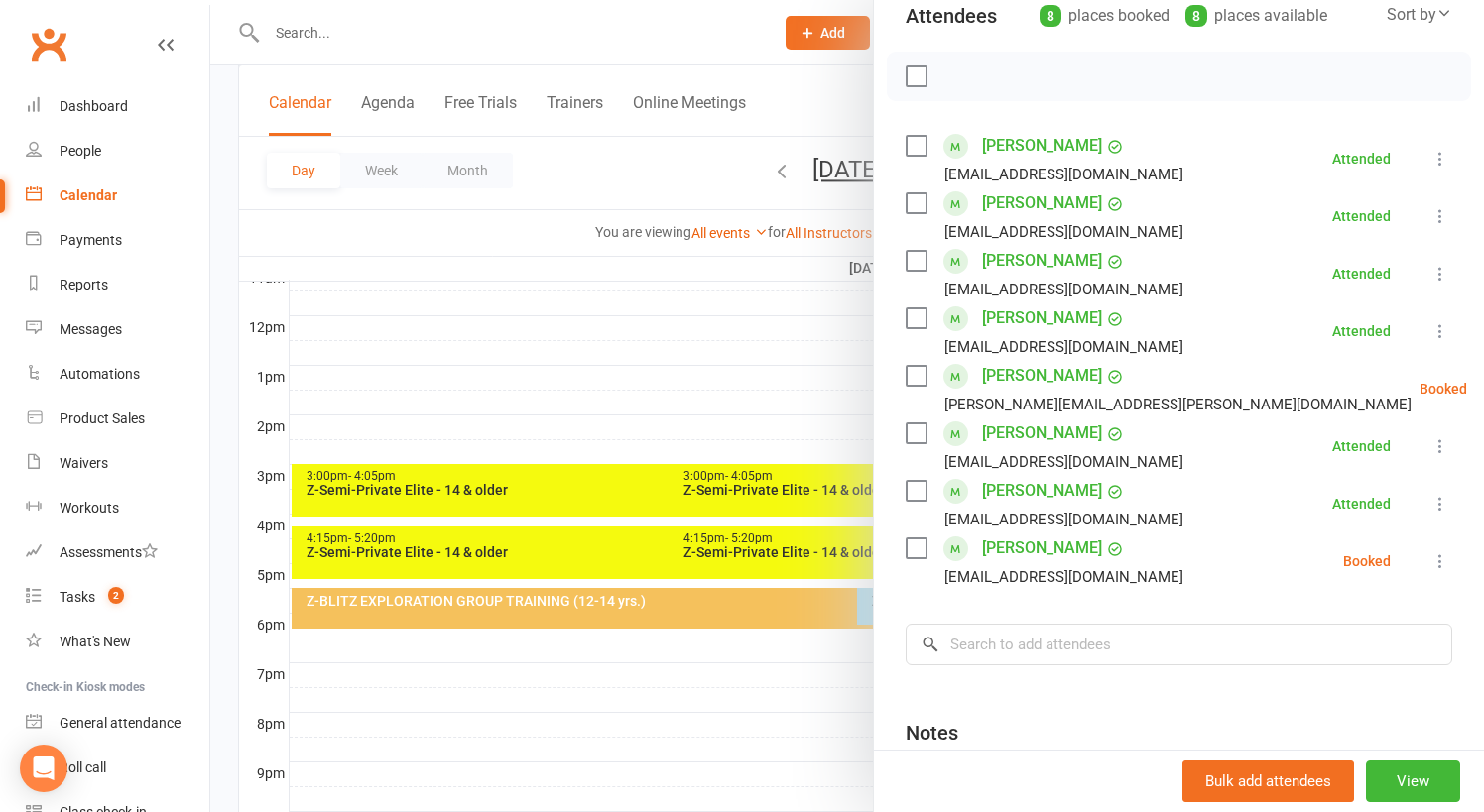 scroll, scrollTop: 166, scrollLeft: 0, axis: vertical 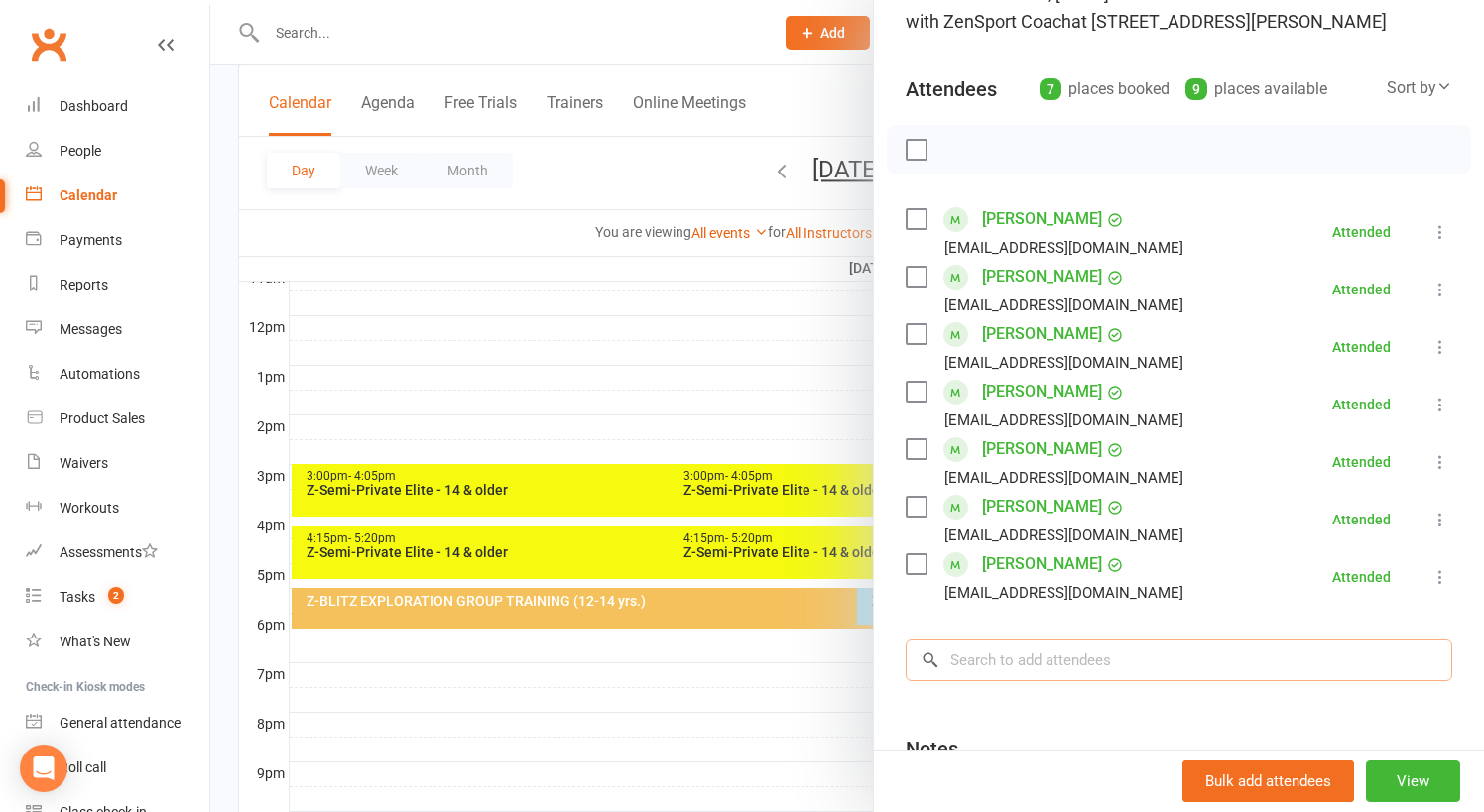 click at bounding box center [1178, 660] 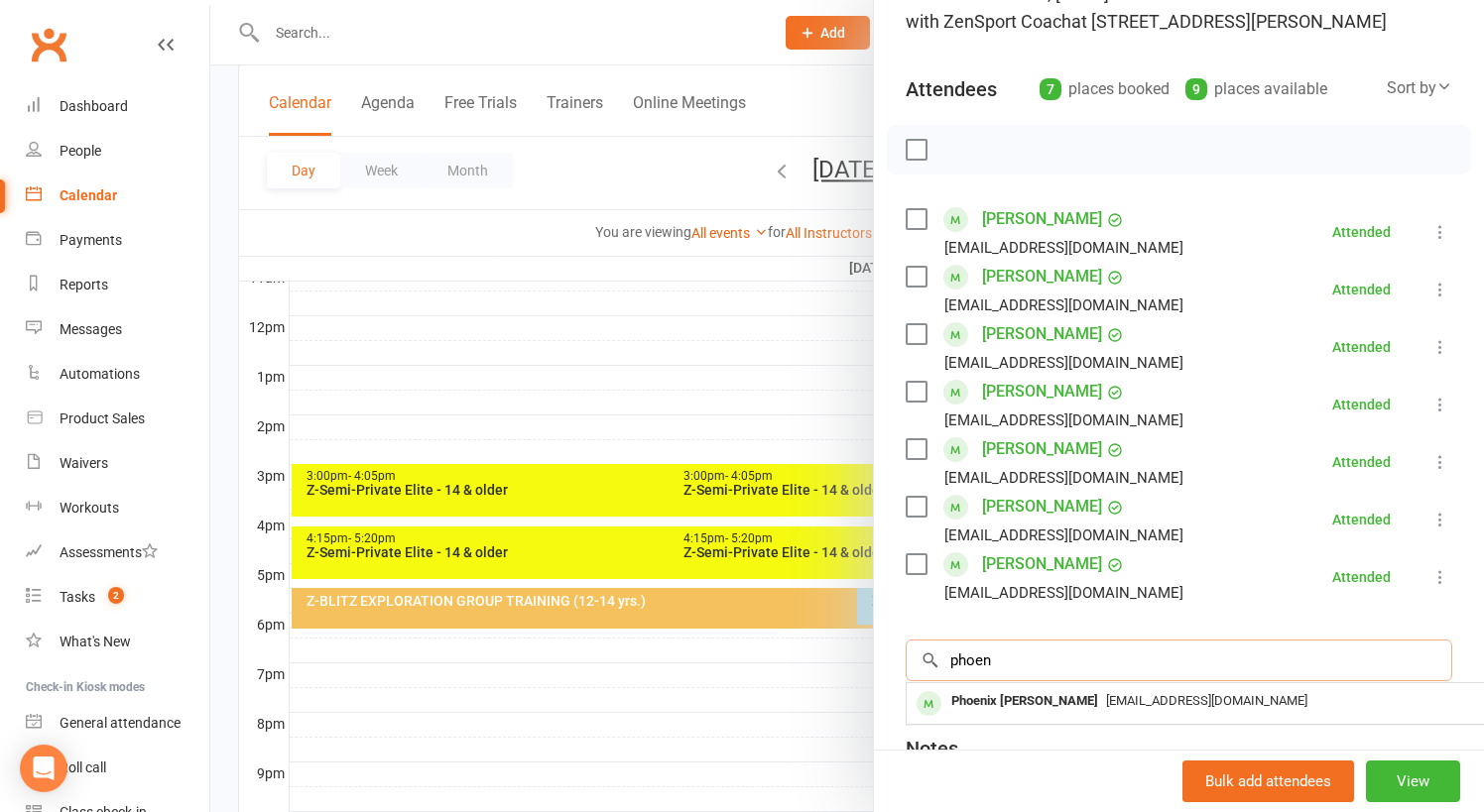 type on "phoen" 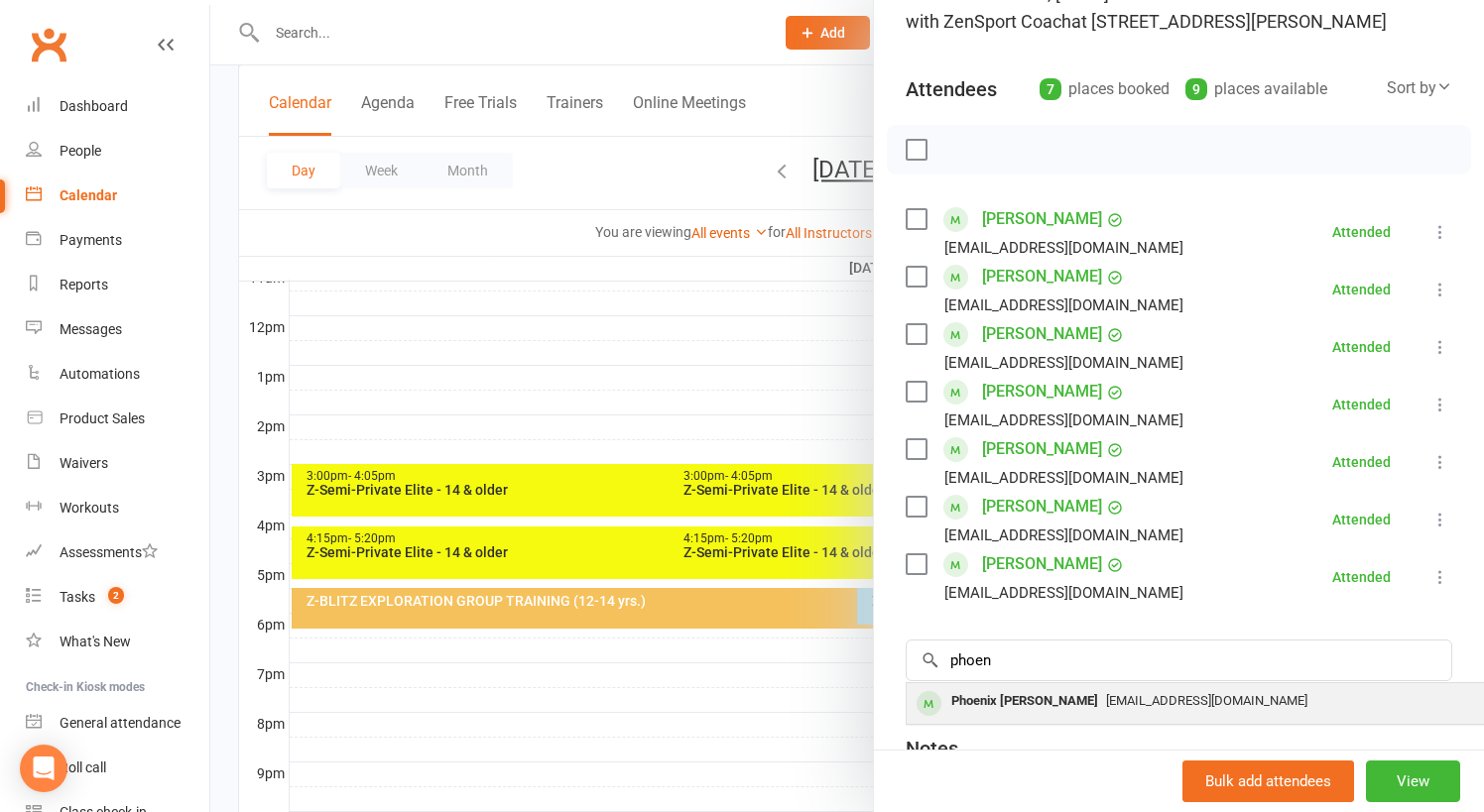 drag, startPoint x: 1070, startPoint y: 621, endPoint x: 1073, endPoint y: 702, distance: 81.05554 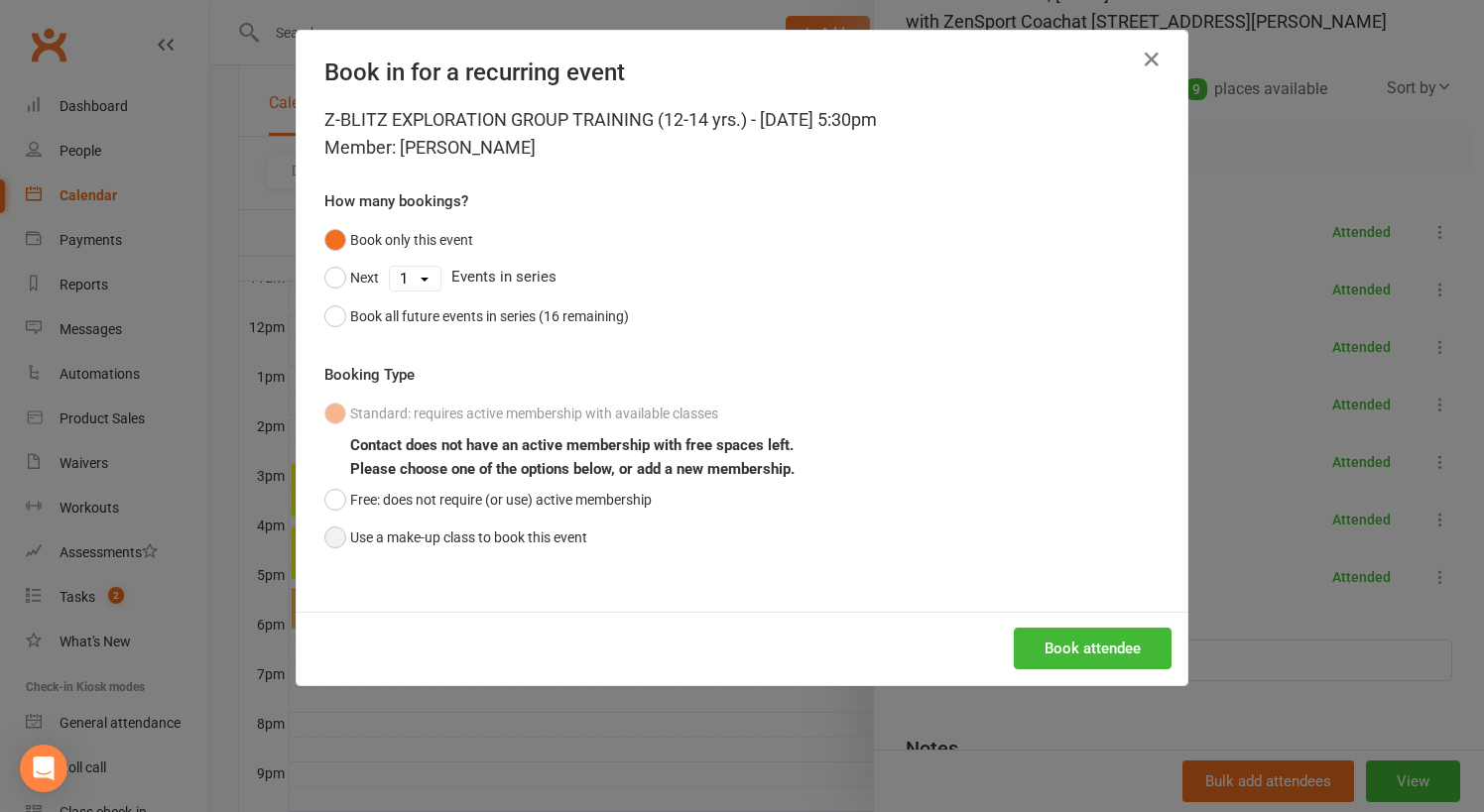 click on "Use a make-up class to book this event" at bounding box center [455, 537] 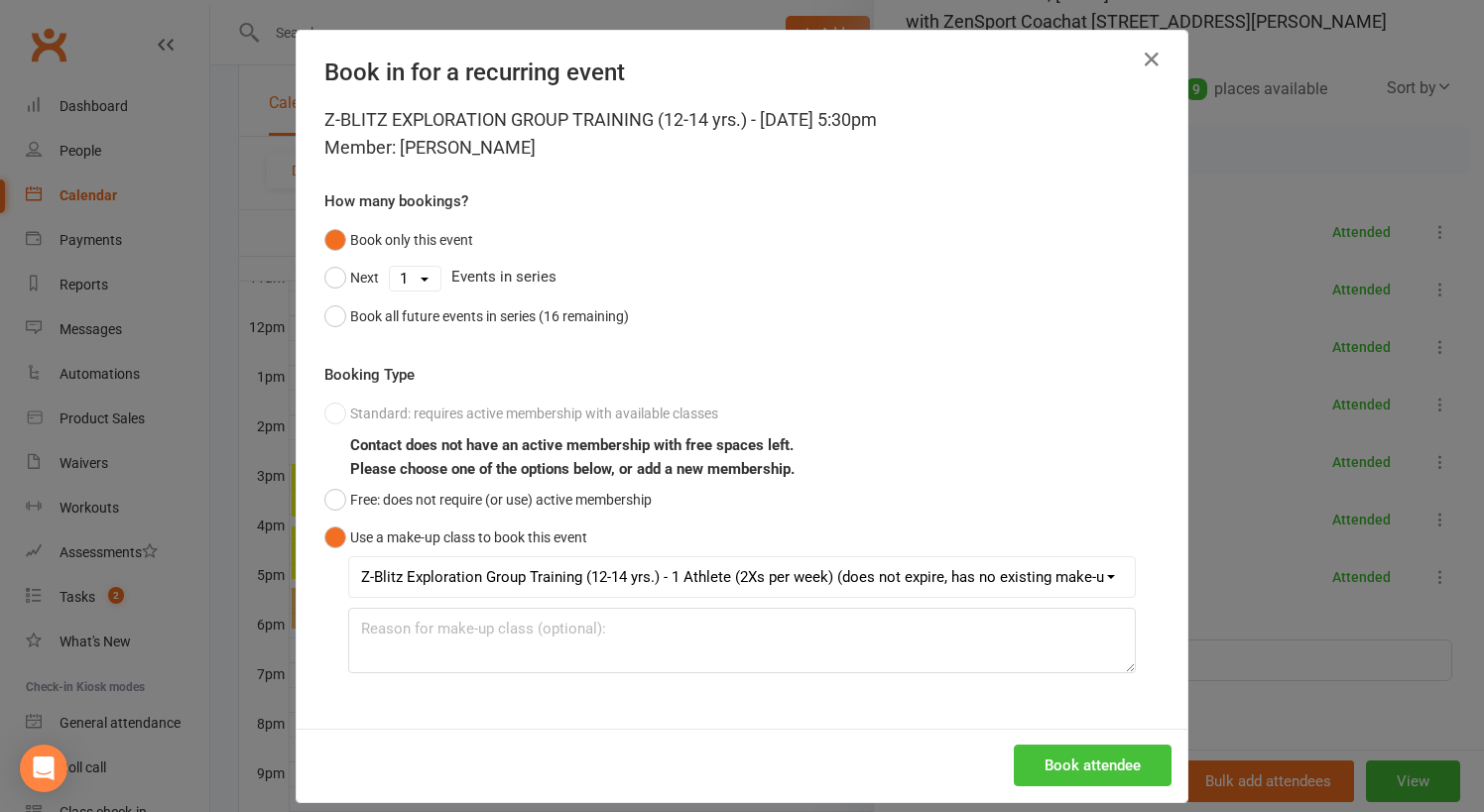 click on "Book attendee" at bounding box center (1092, 765) 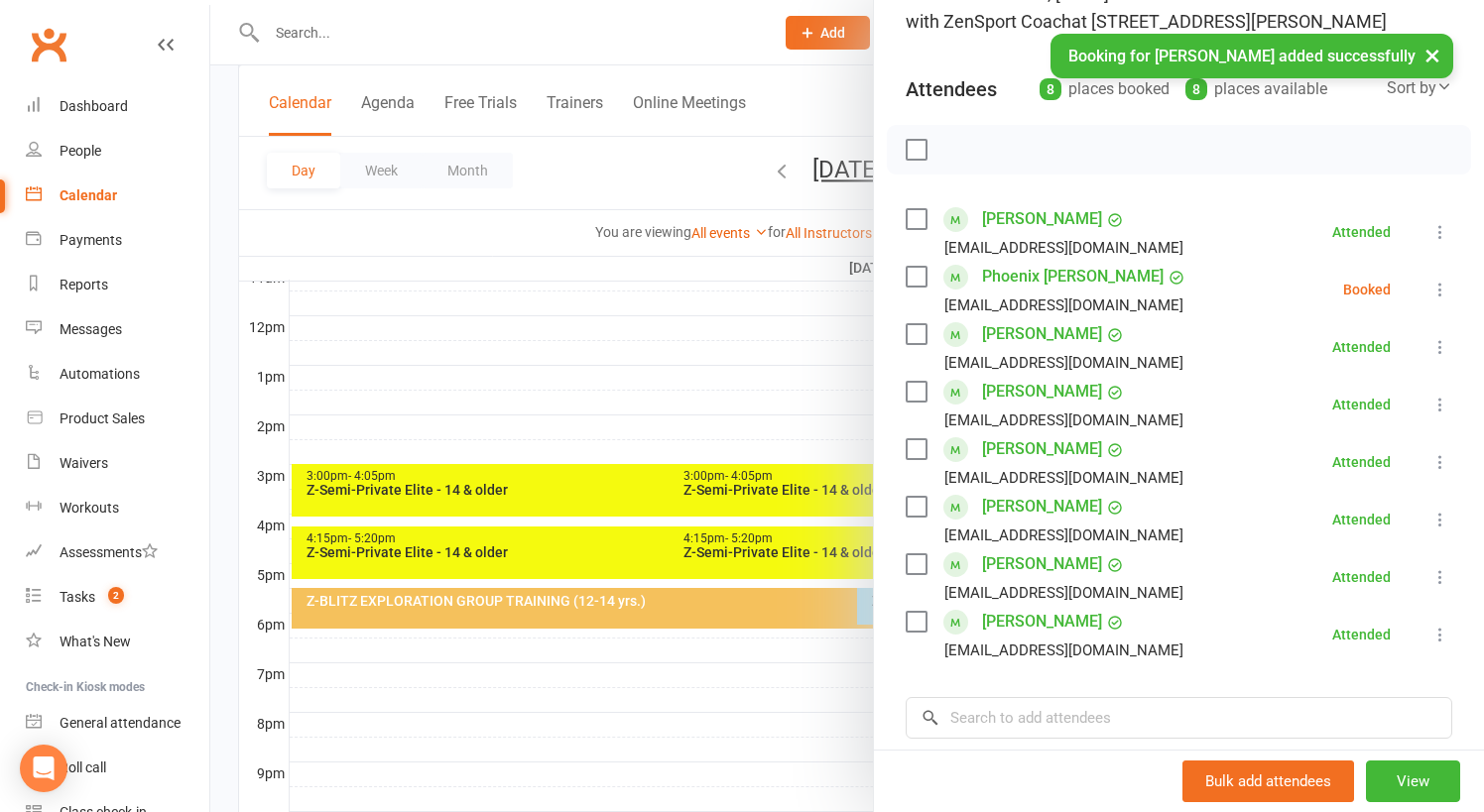 click at bounding box center (1440, 290) 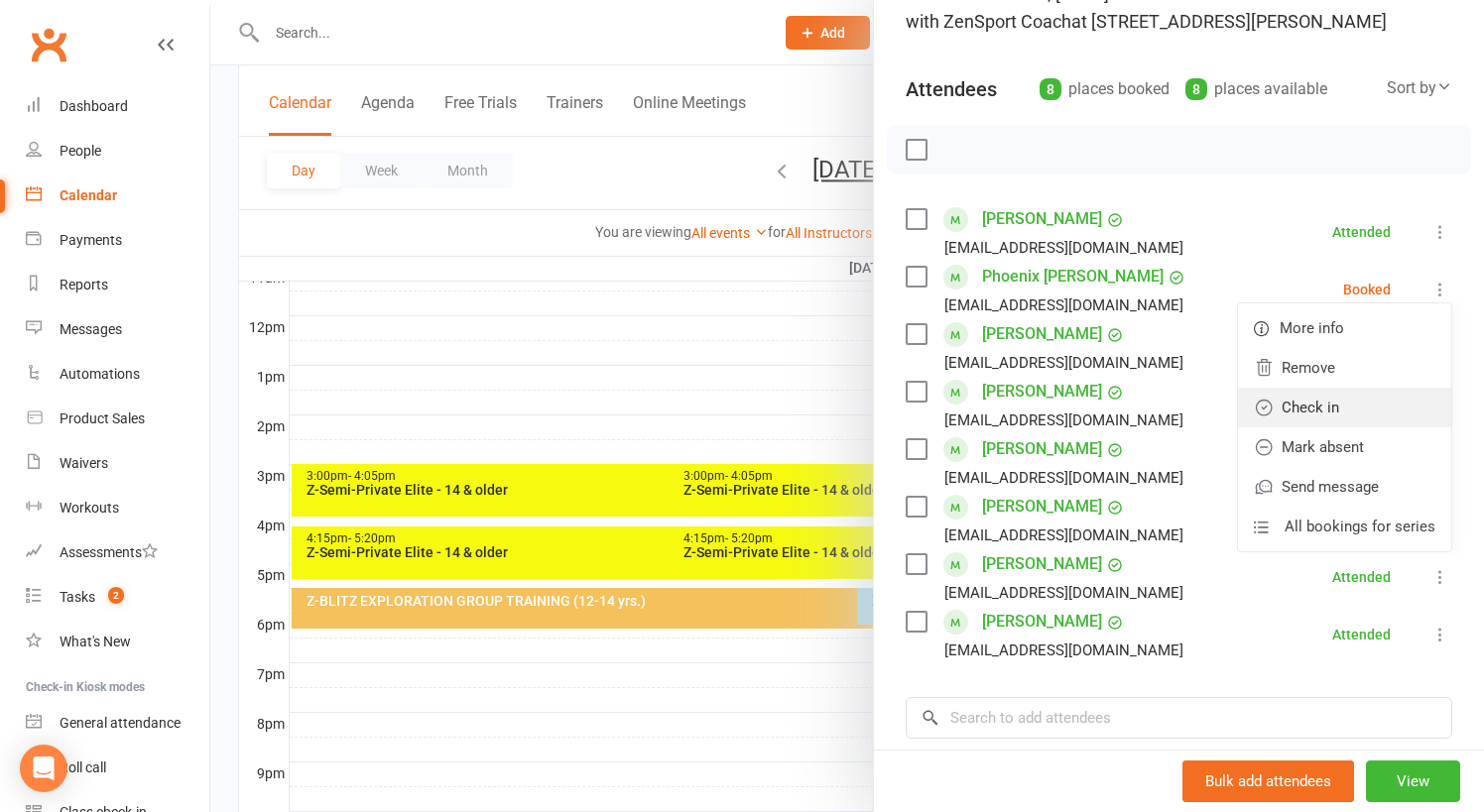 click on "Check in" at bounding box center (1344, 407) 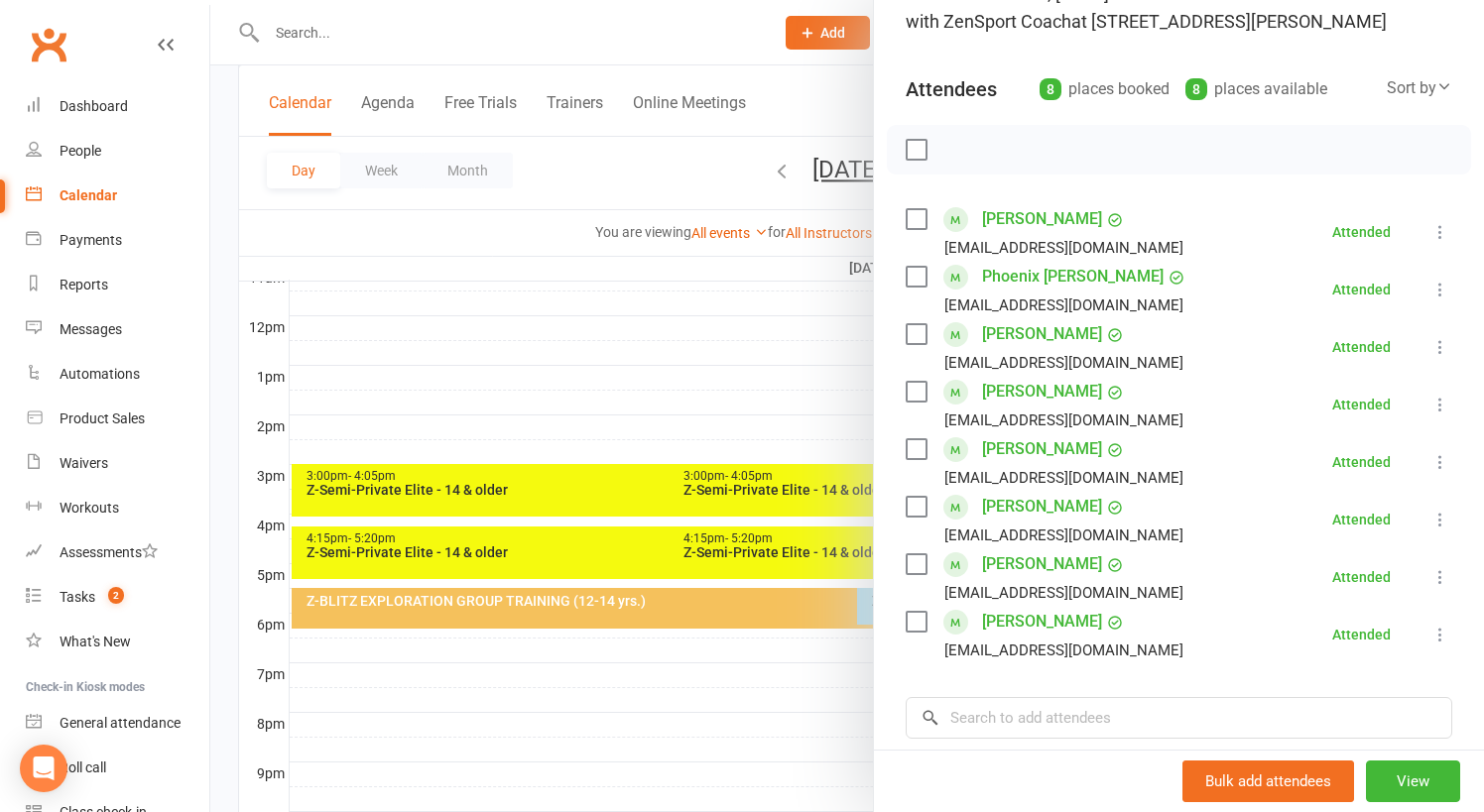 click at bounding box center [847, 406] 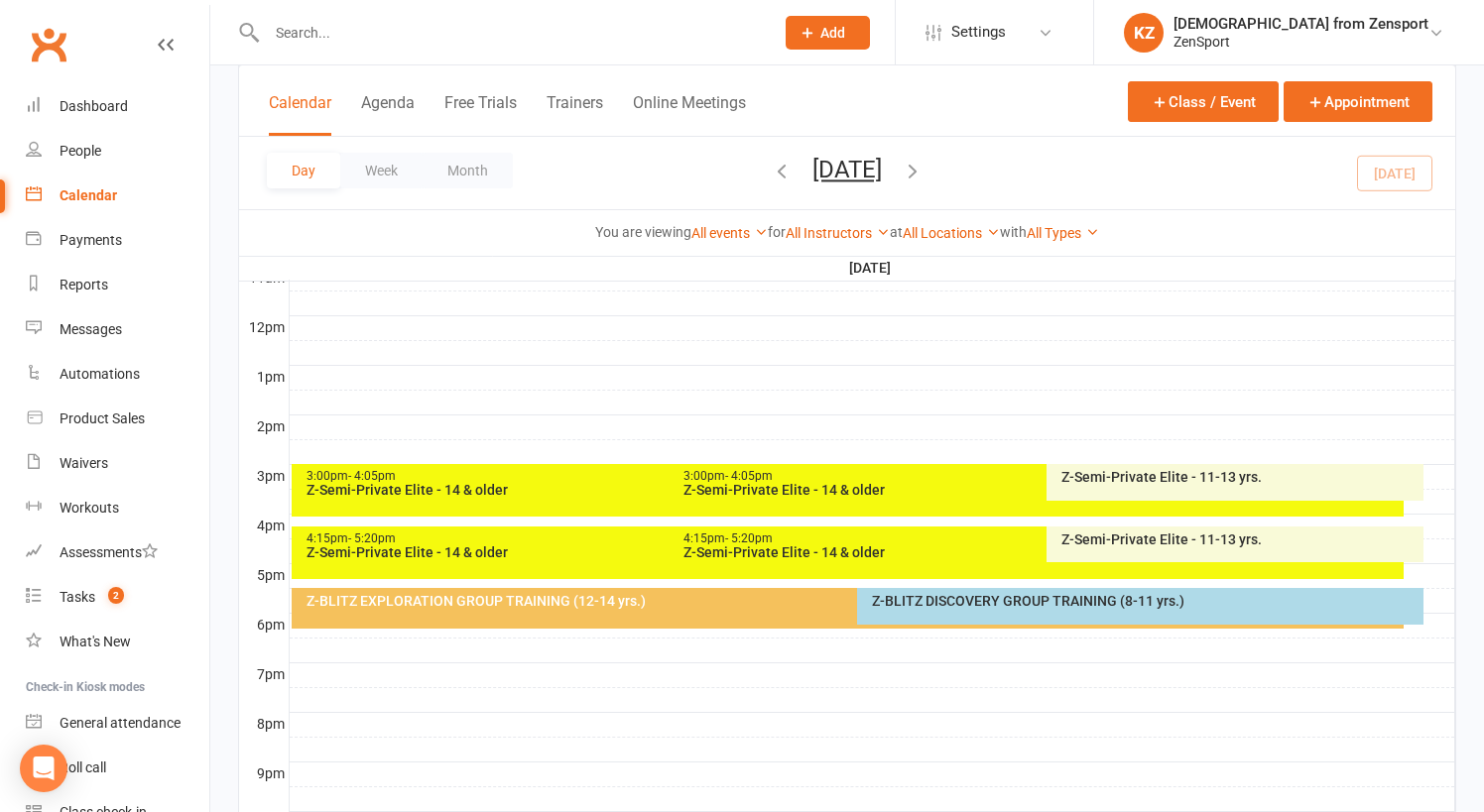 click at bounding box center [510, 33] 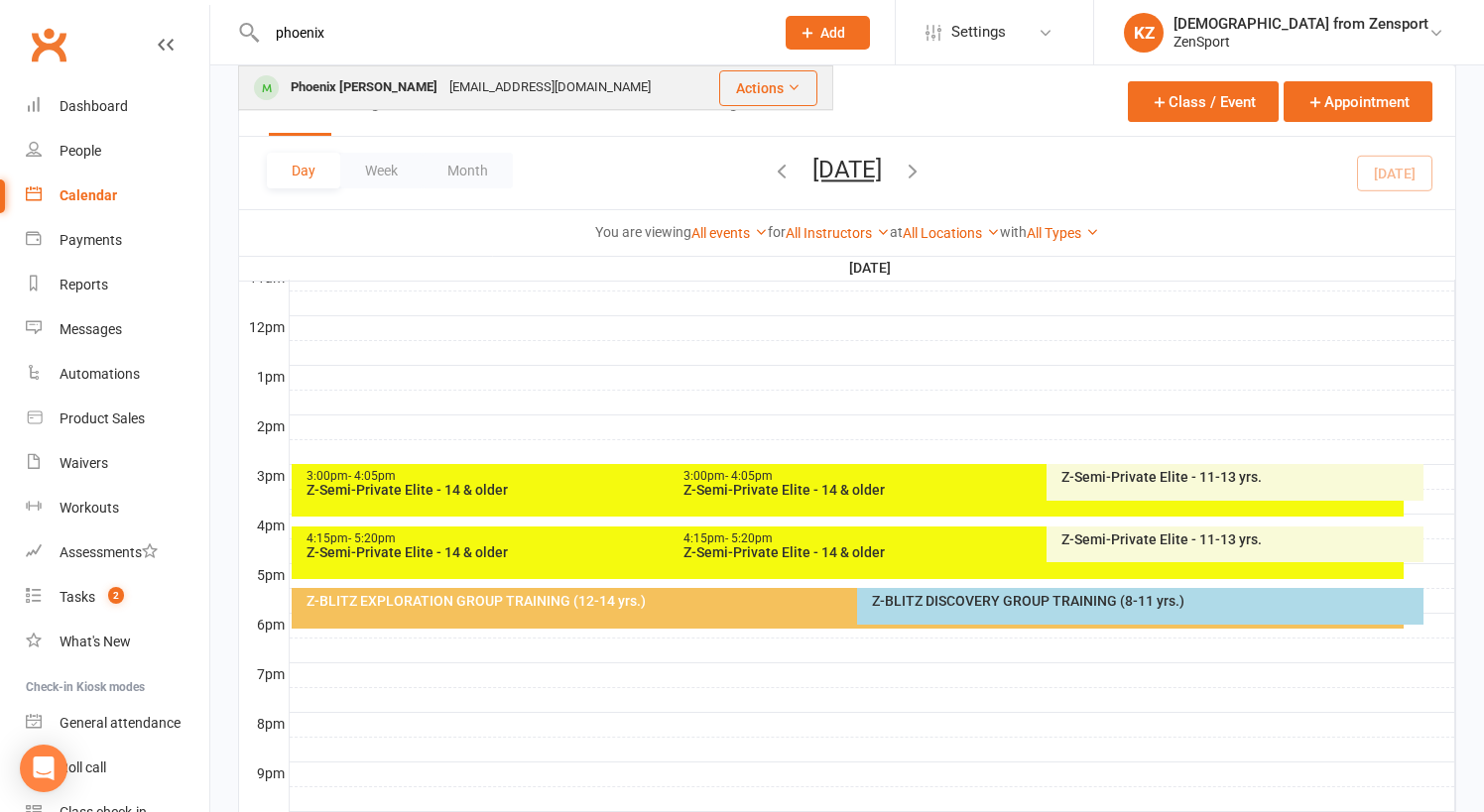type on "phoenix" 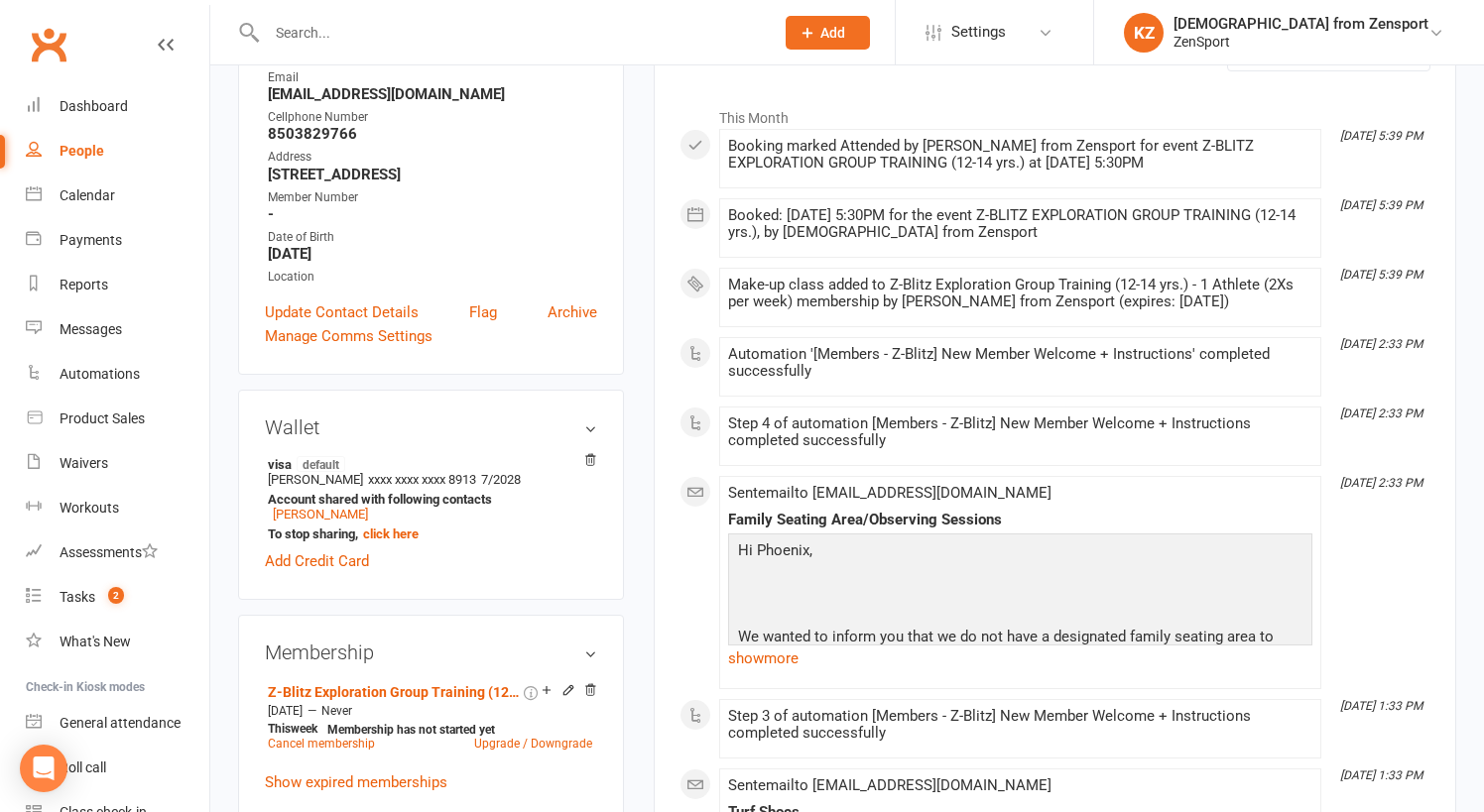 scroll, scrollTop: 304, scrollLeft: 0, axis: vertical 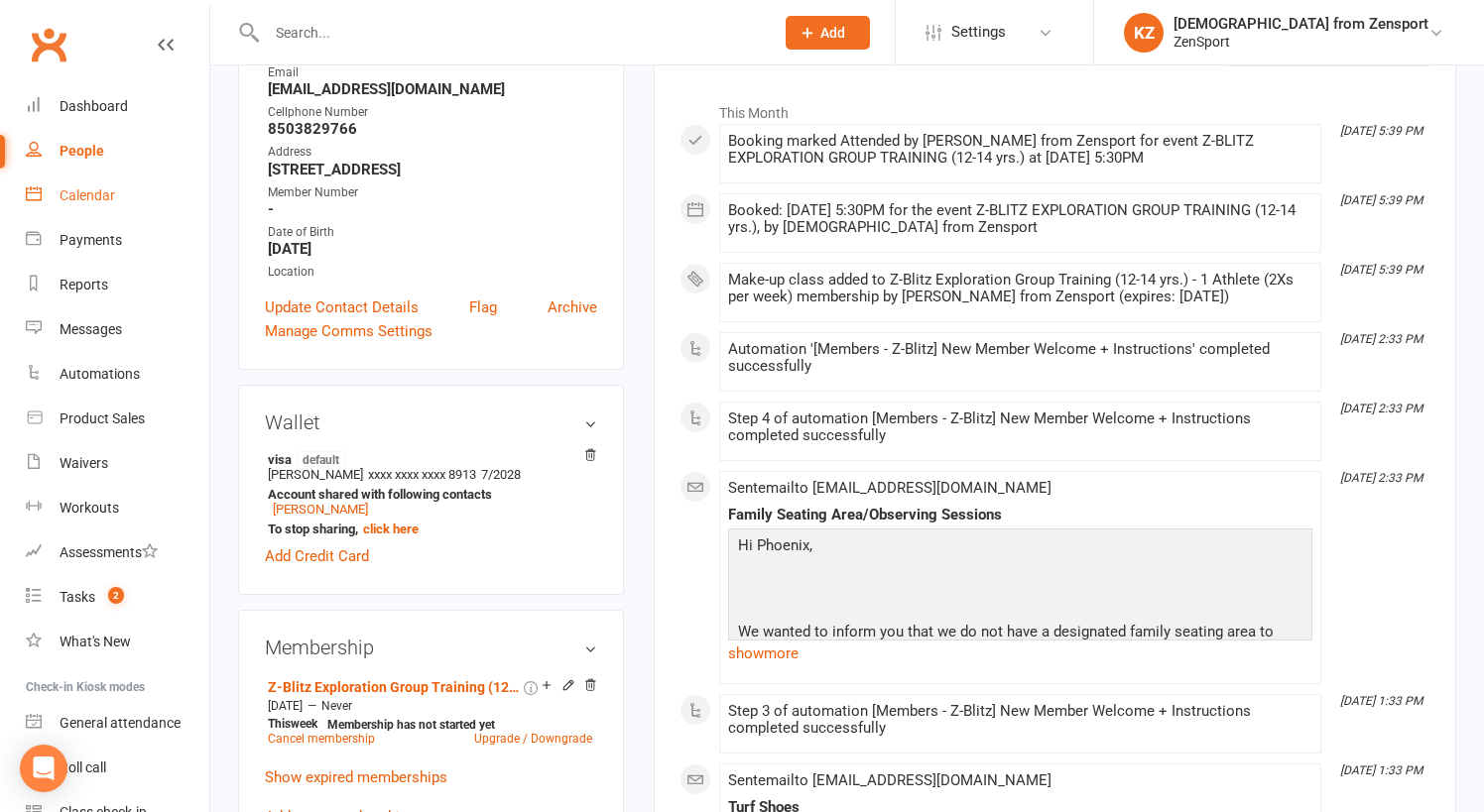 click on "Calendar" at bounding box center [87, 195] 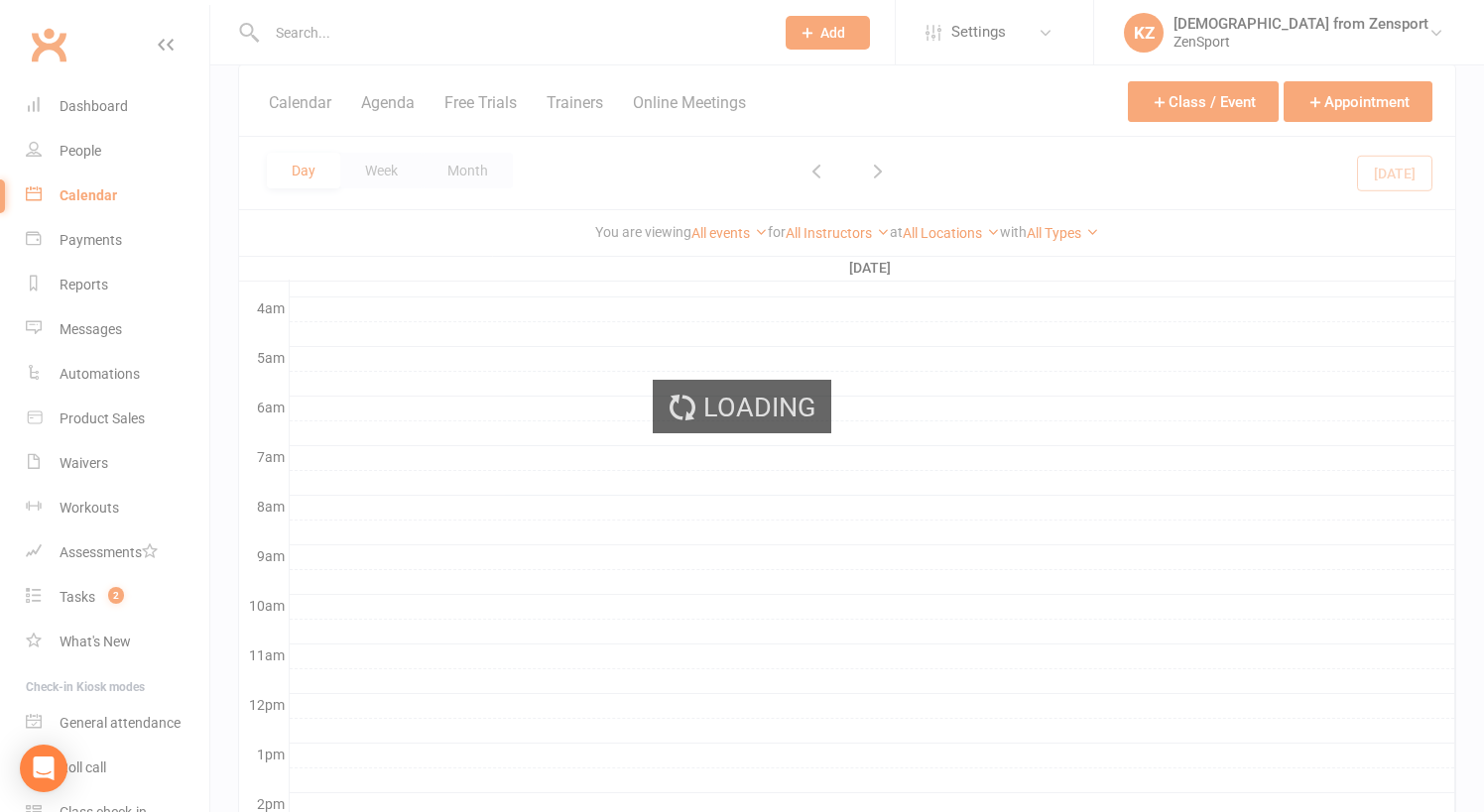 scroll, scrollTop: 0, scrollLeft: 0, axis: both 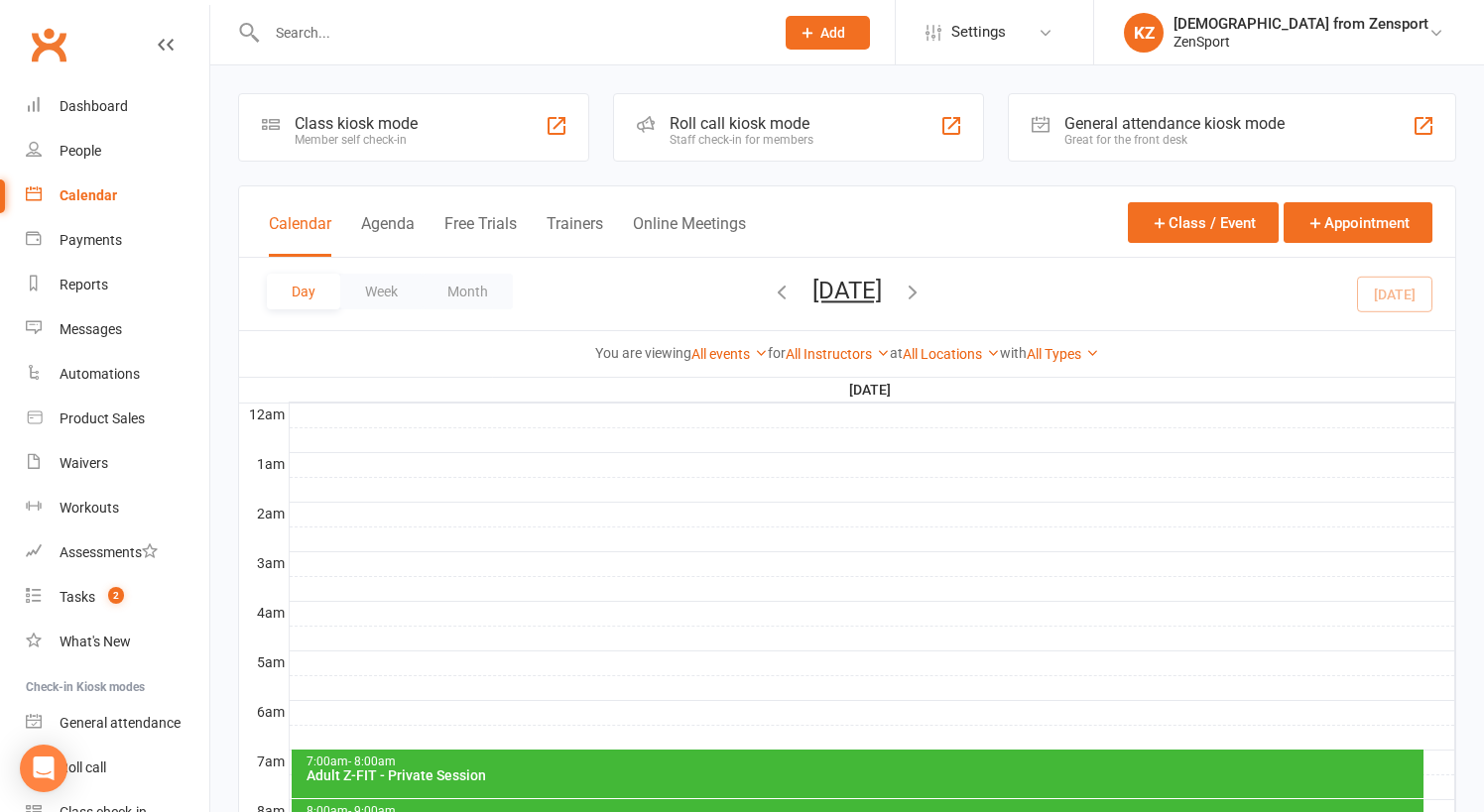 click on "[DATE]" at bounding box center (847, 290) 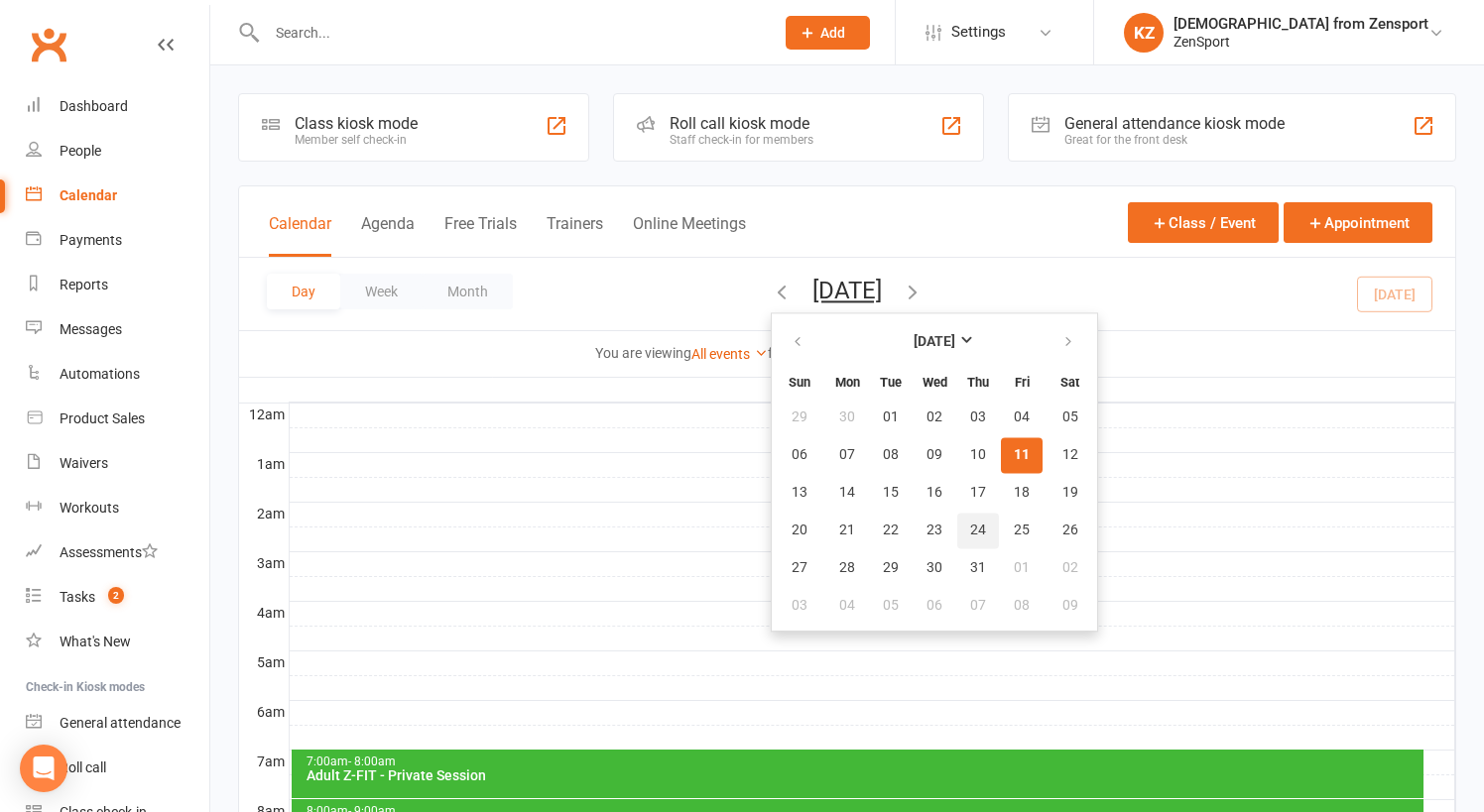 click on "24" at bounding box center [978, 530] 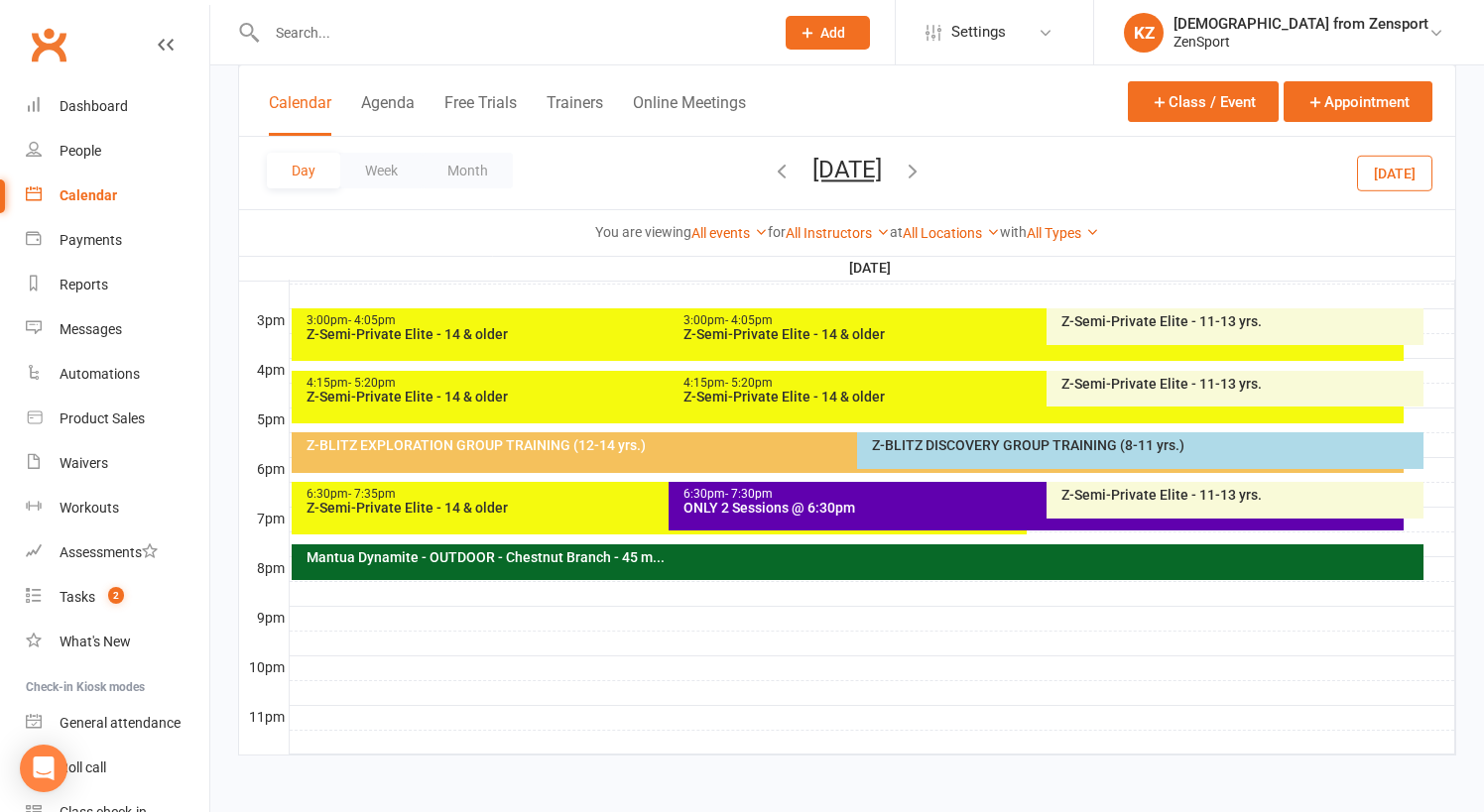 scroll, scrollTop: 855, scrollLeft: 0, axis: vertical 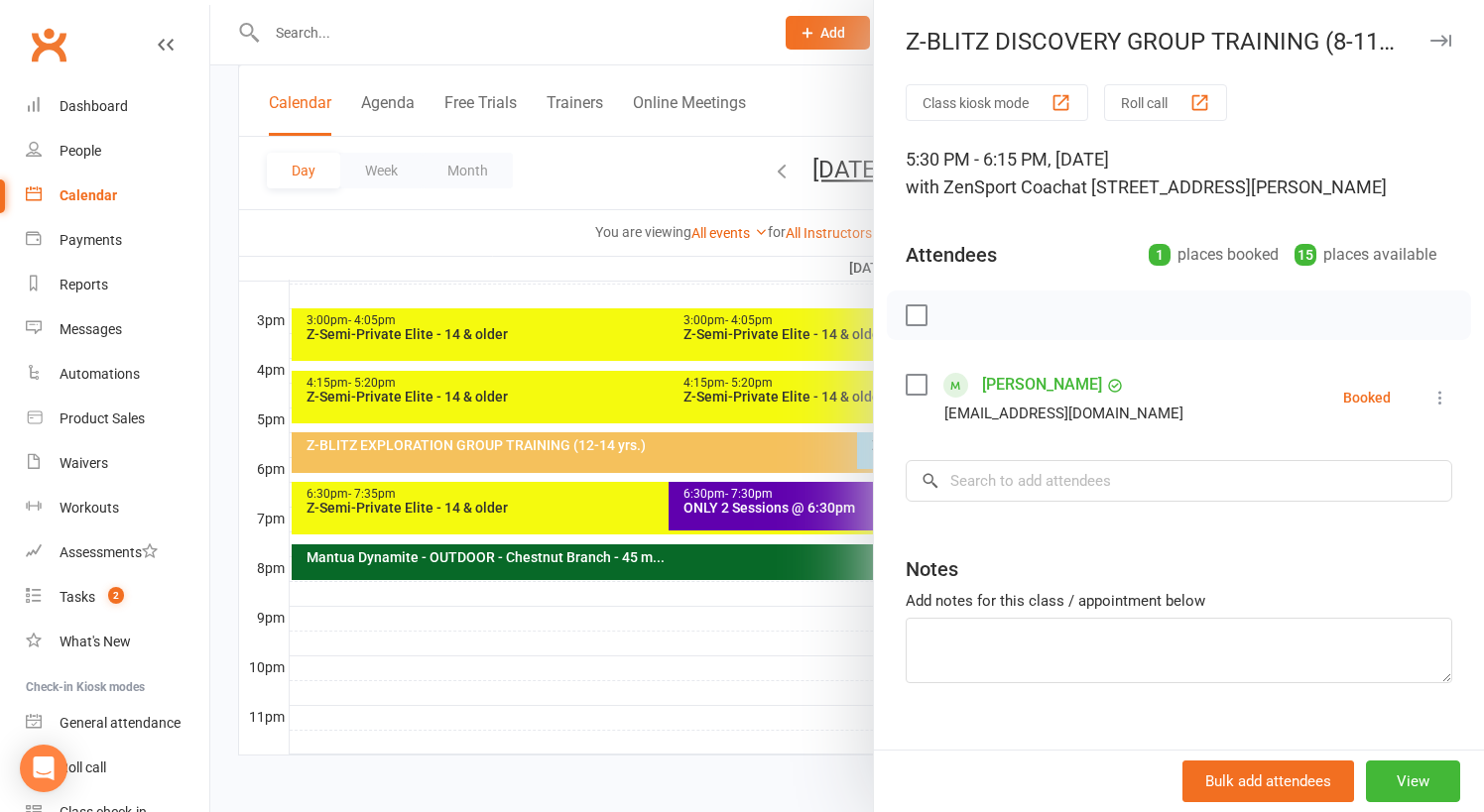 click at bounding box center (847, 406) 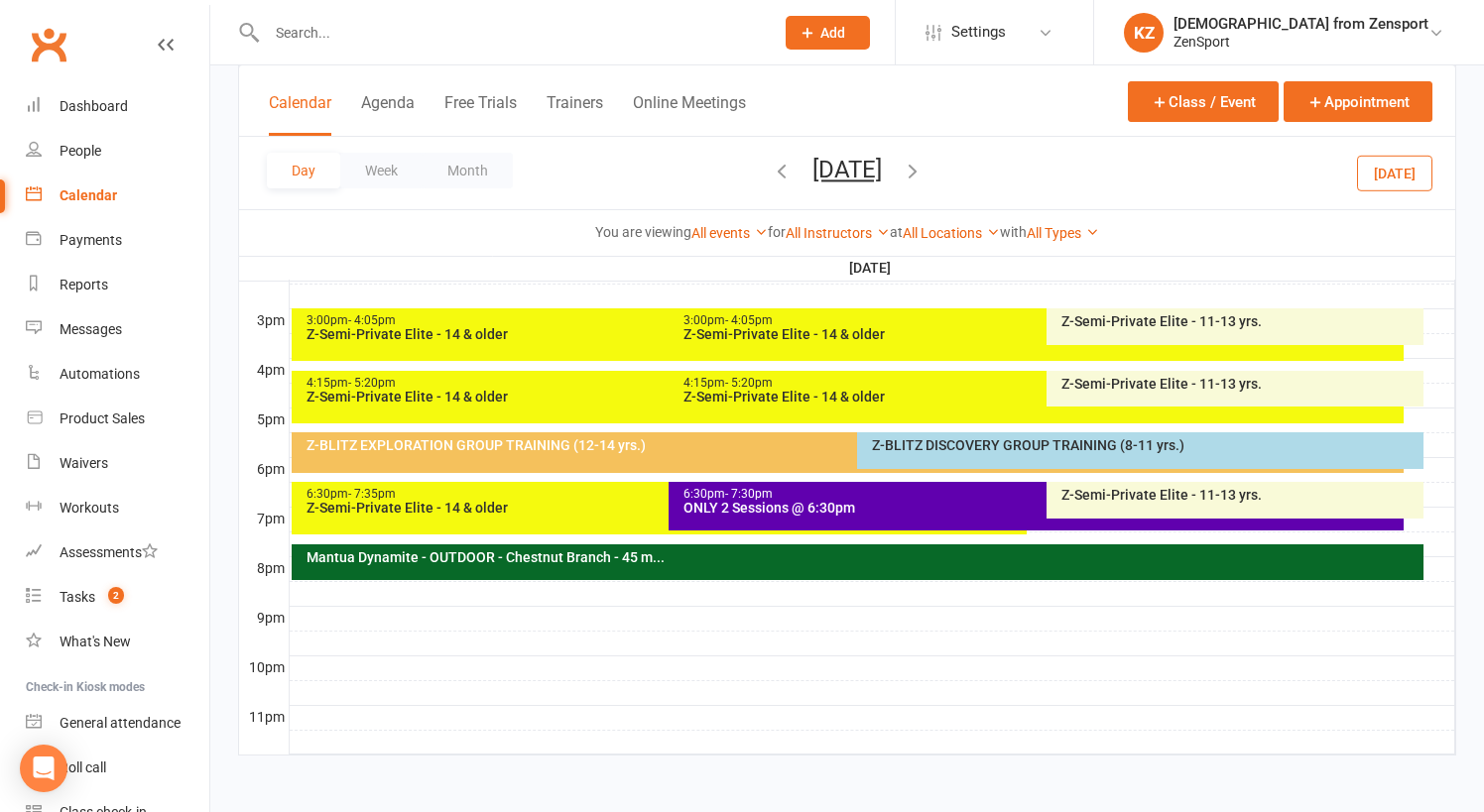 click on "Z-BLITZ EXPLORATION GROUP TRAINING (12-14 yrs.)" at bounding box center (853, 445) 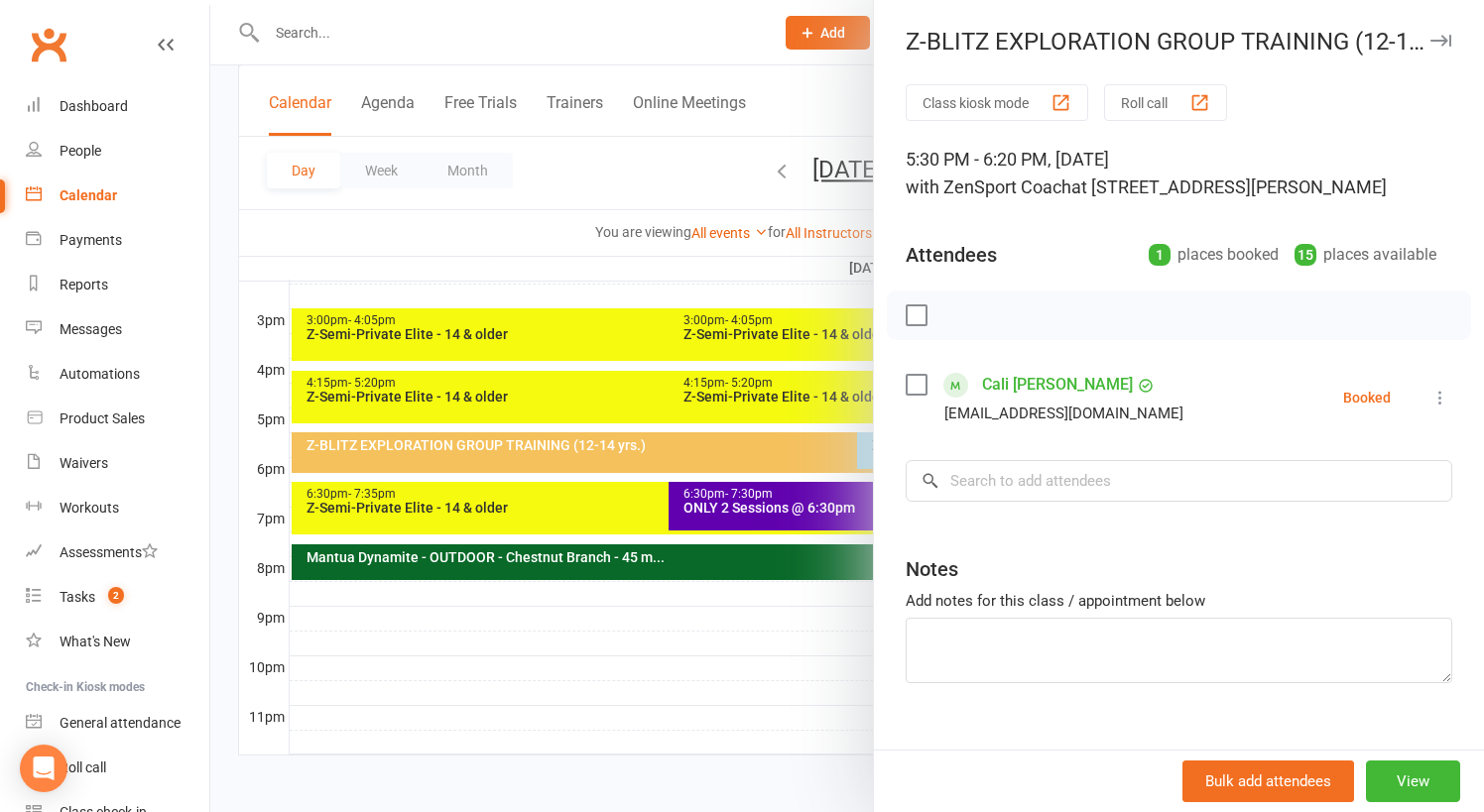 click at bounding box center (847, 406) 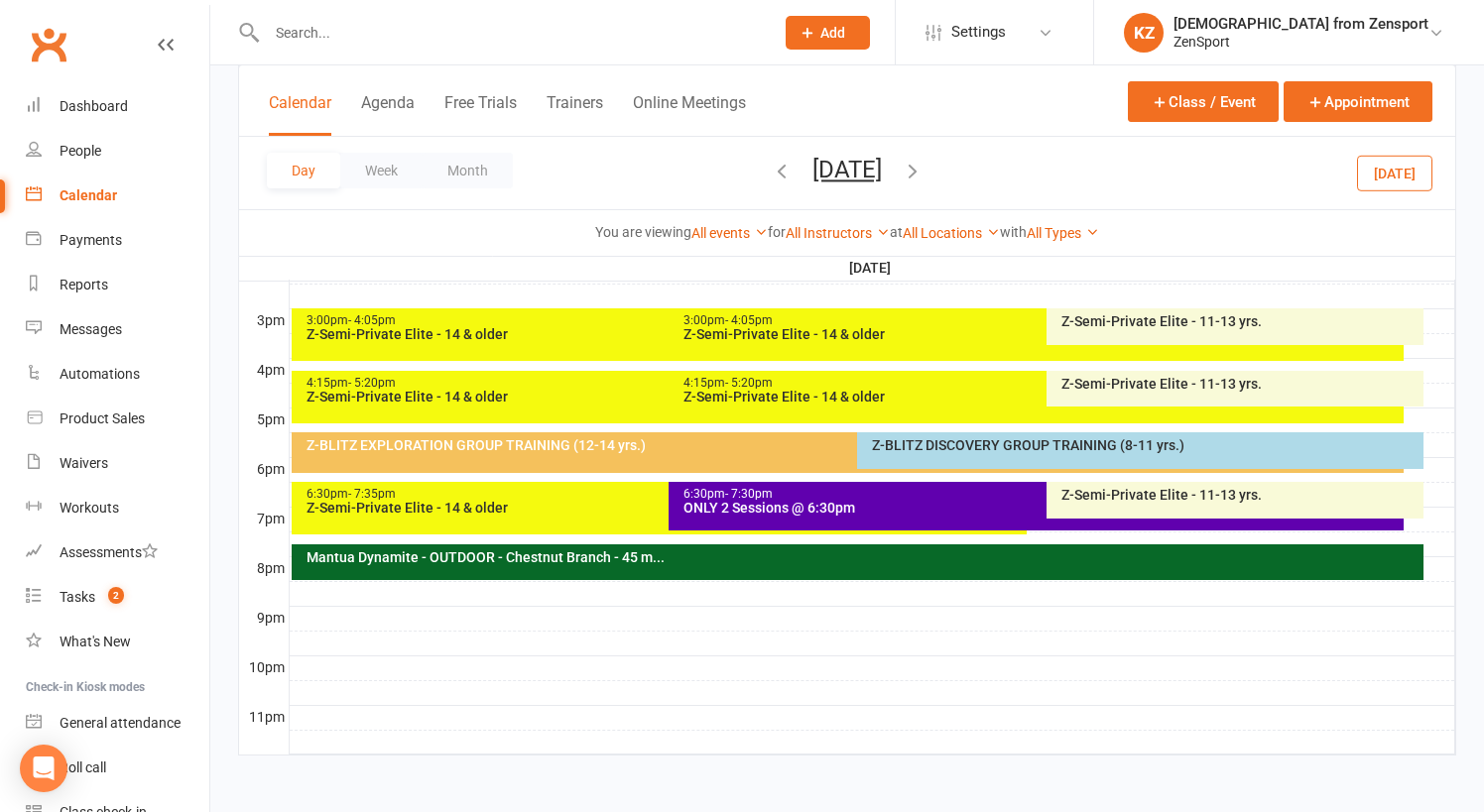 click on "Z-BLITZ EXPLORATION GROUP TRAINING (12-14 yrs.)" at bounding box center (853, 445) 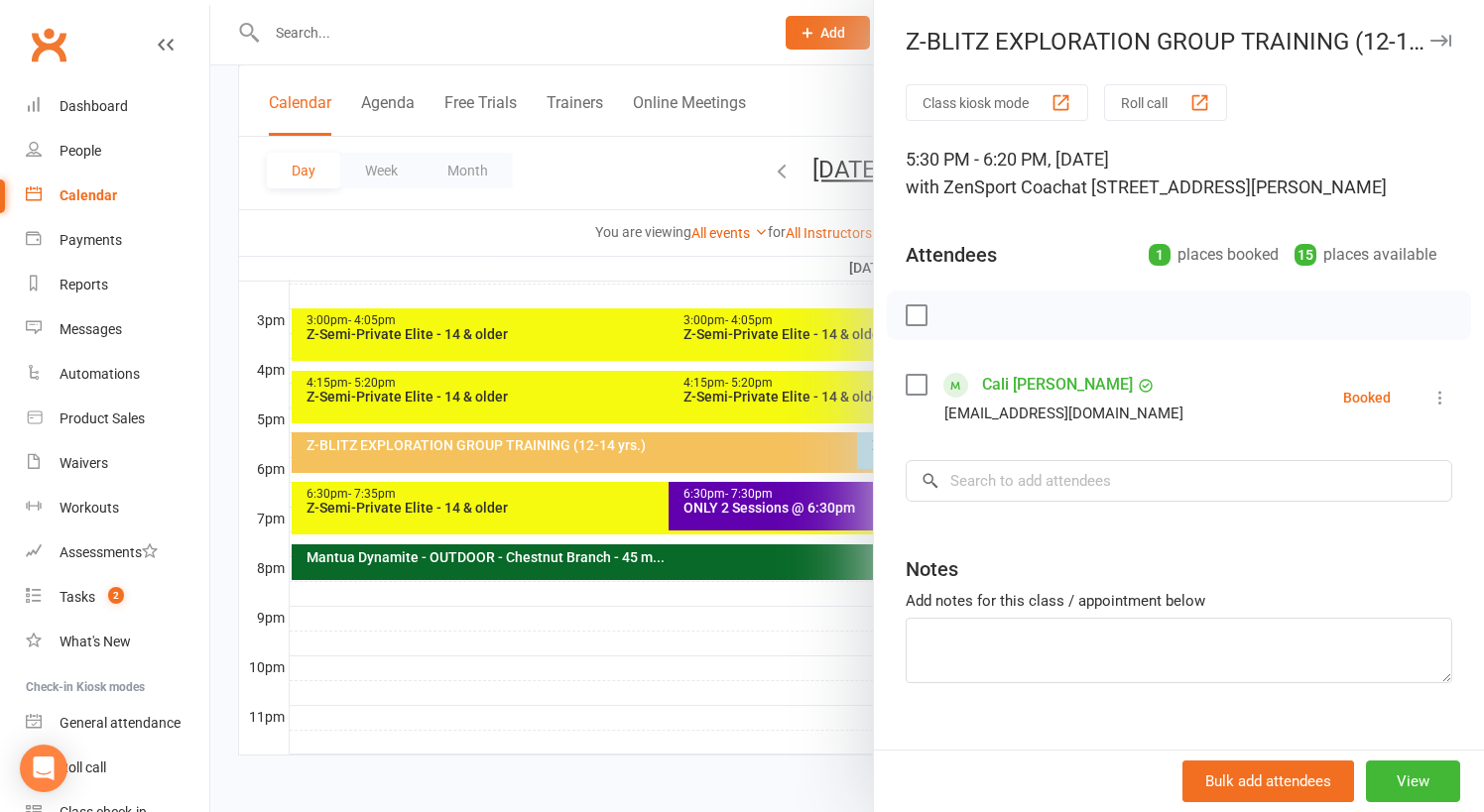 click at bounding box center [847, 406] 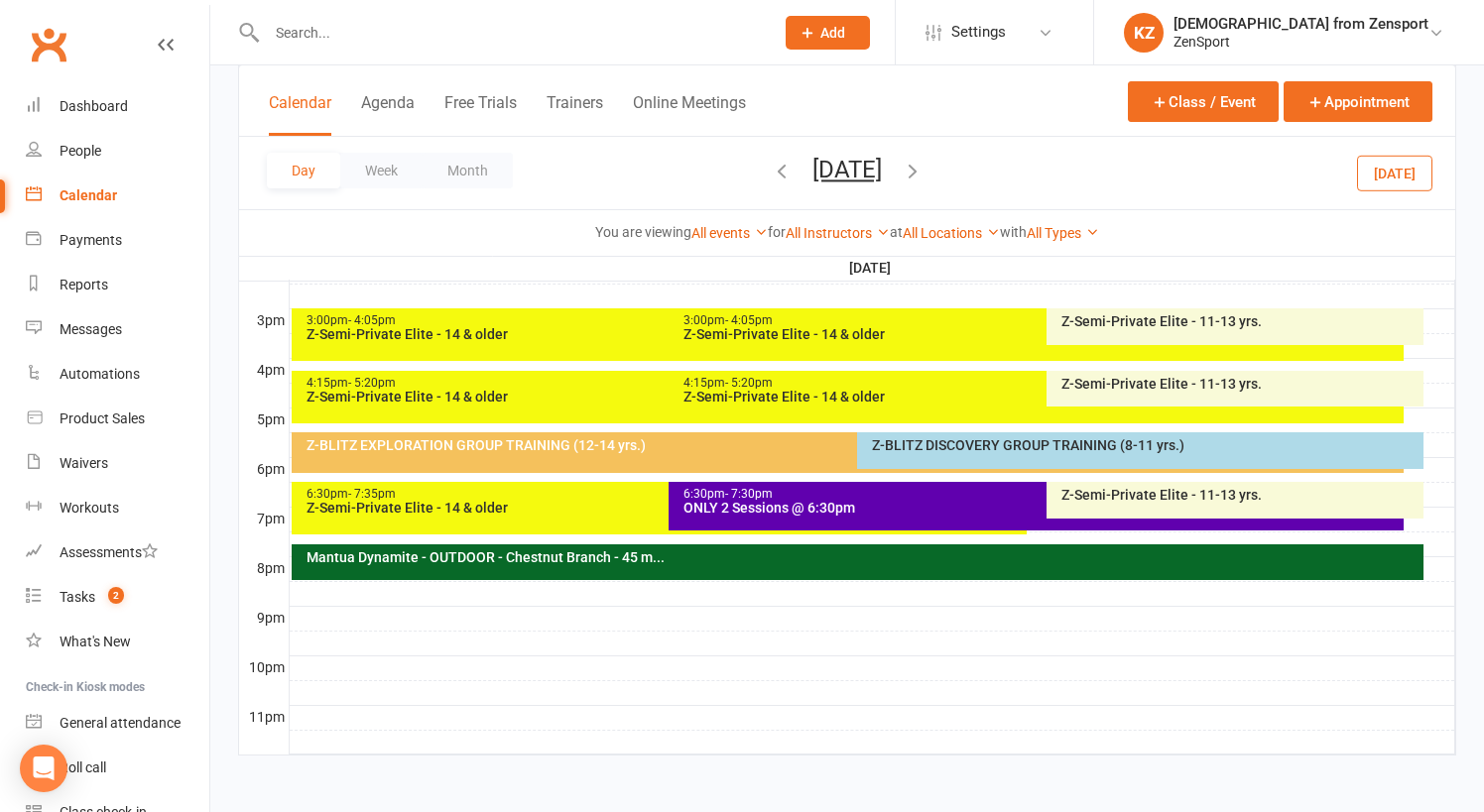click on "Z-BLITZ DISCOVERY GROUP TRAINING (8-11 yrs.)" at bounding box center (1145, 445) 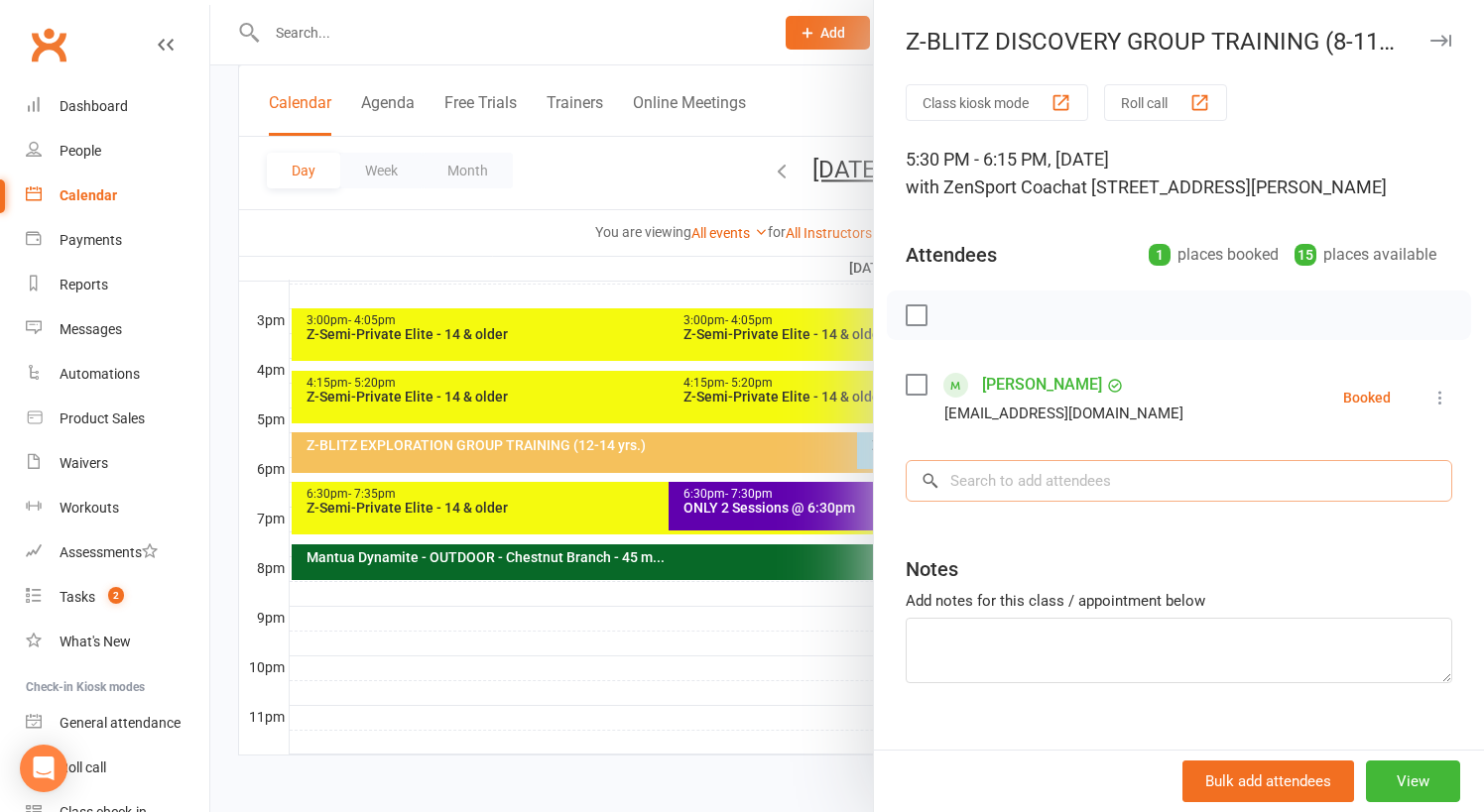 click at bounding box center [1178, 481] 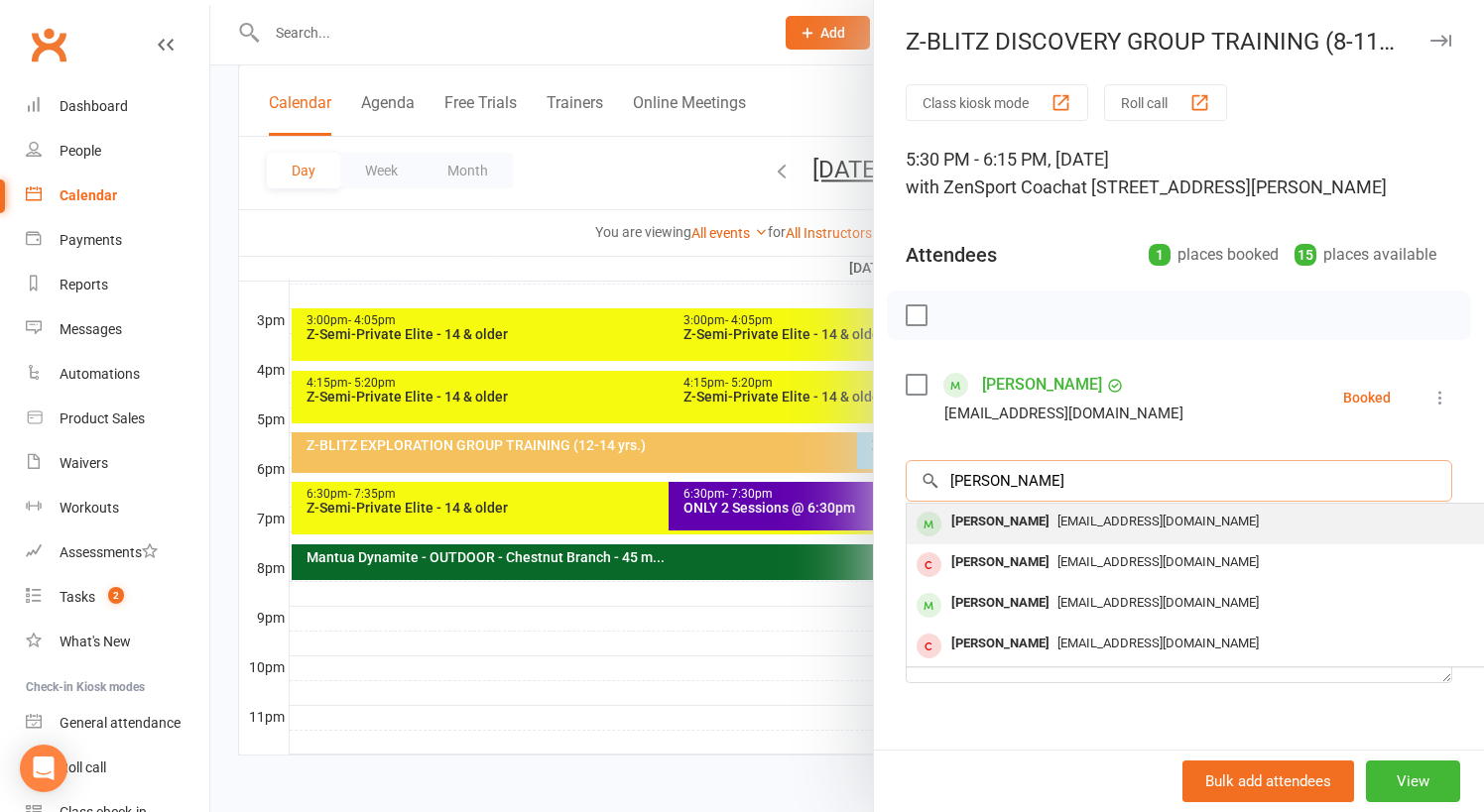 type on "[PERSON_NAME]" 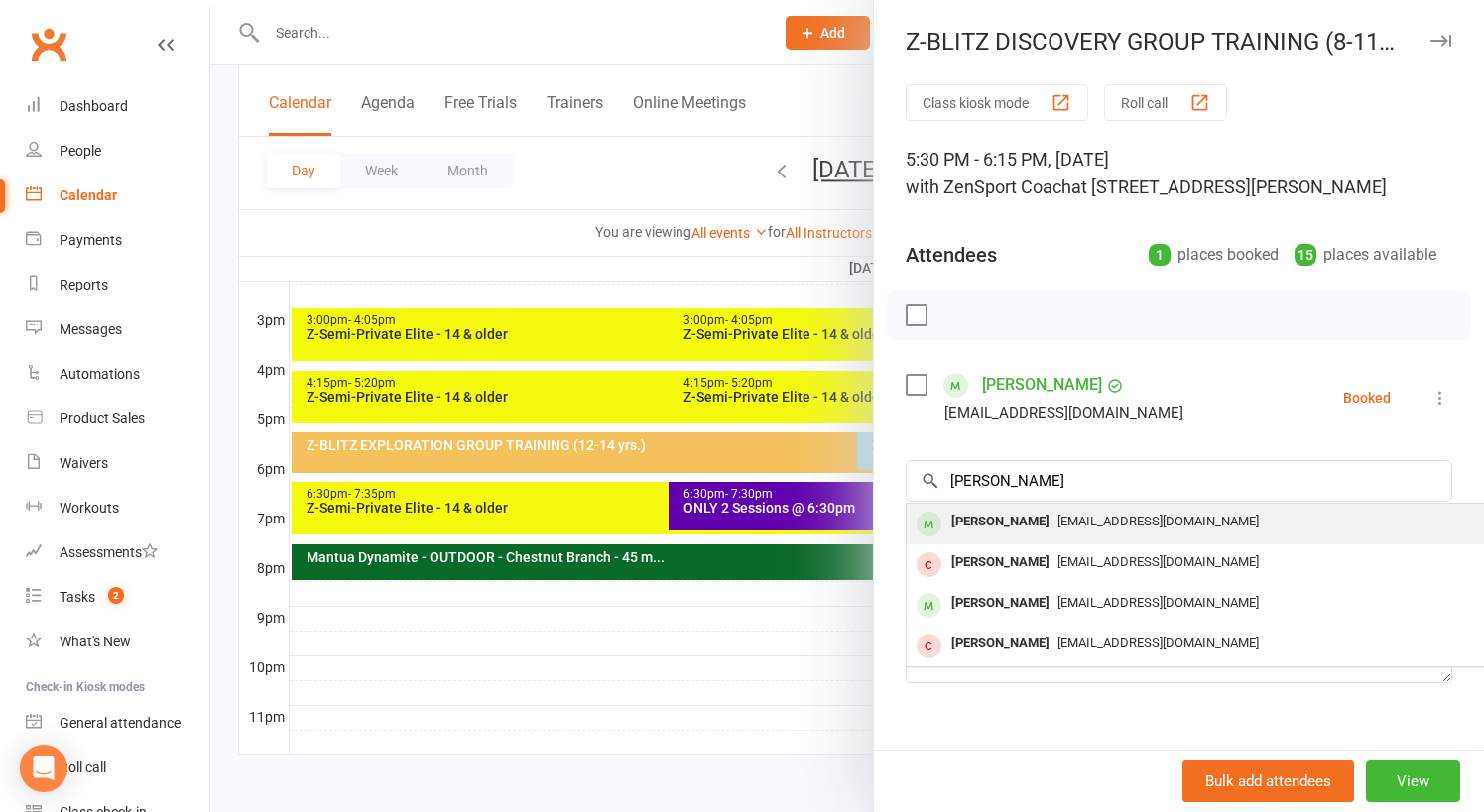 click on "[PERSON_NAME]" at bounding box center [1000, 522] 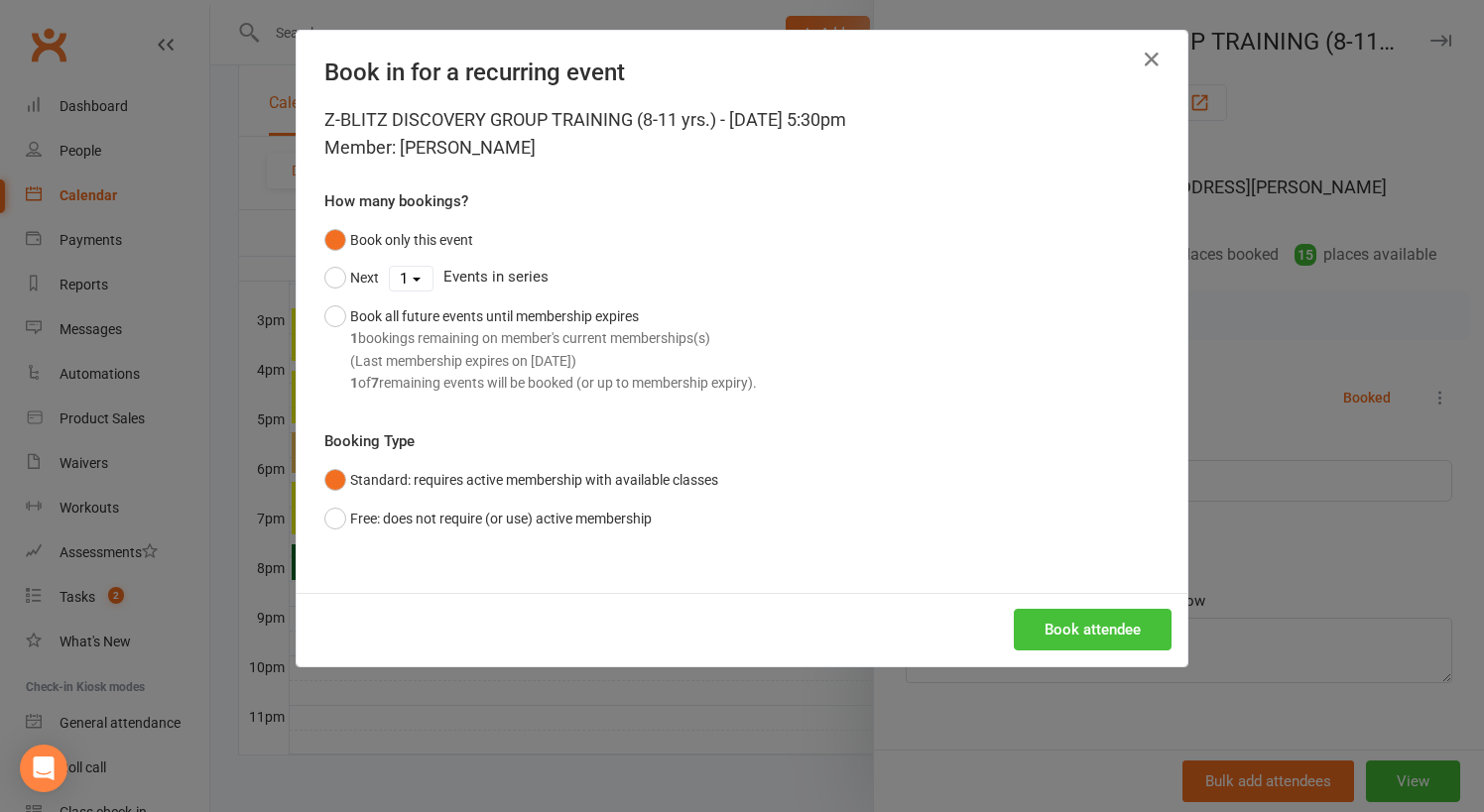 click on "Book attendee" at bounding box center (1092, 630) 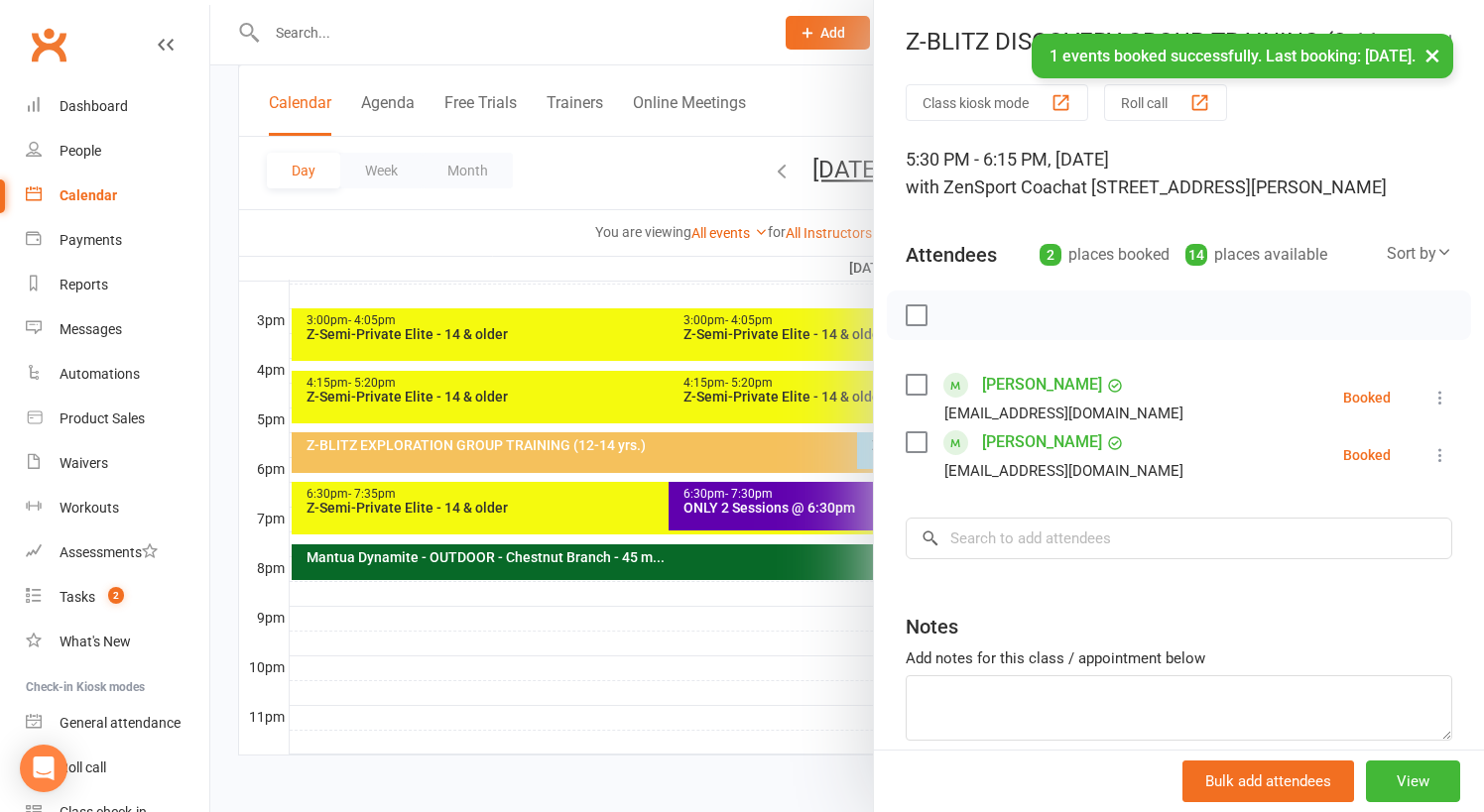 click at bounding box center (847, 406) 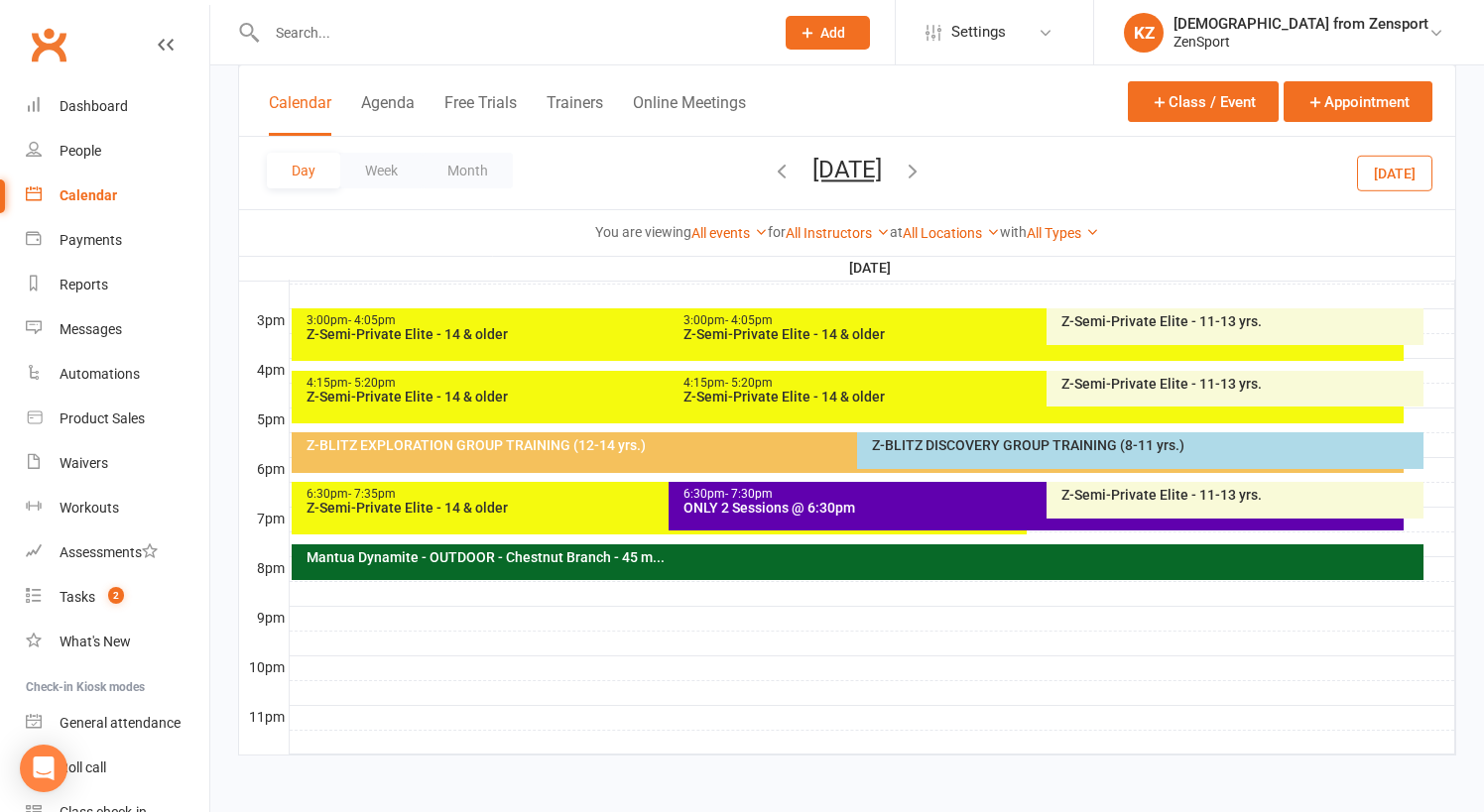 click at bounding box center [499, 32] 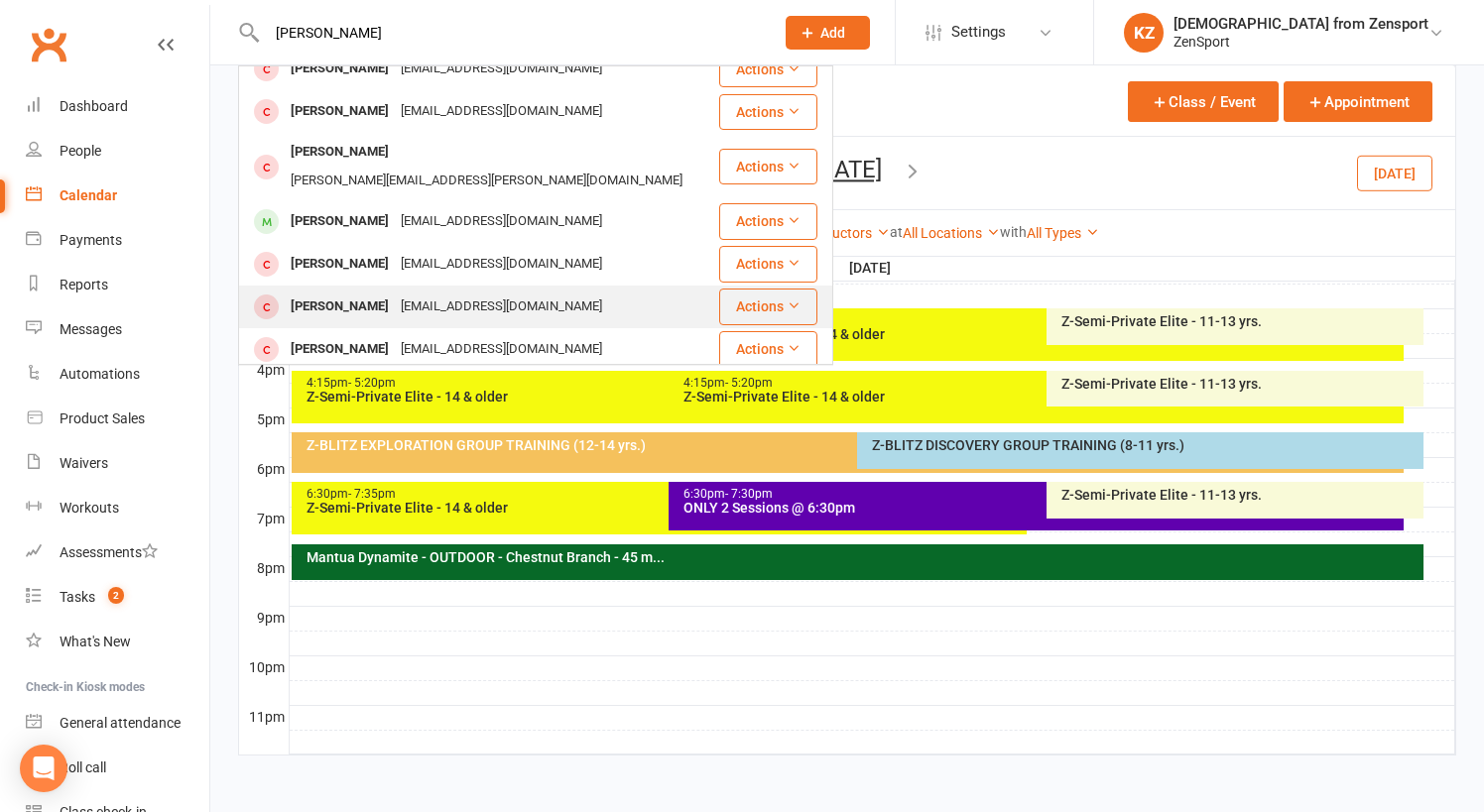 scroll, scrollTop: 175, scrollLeft: 0, axis: vertical 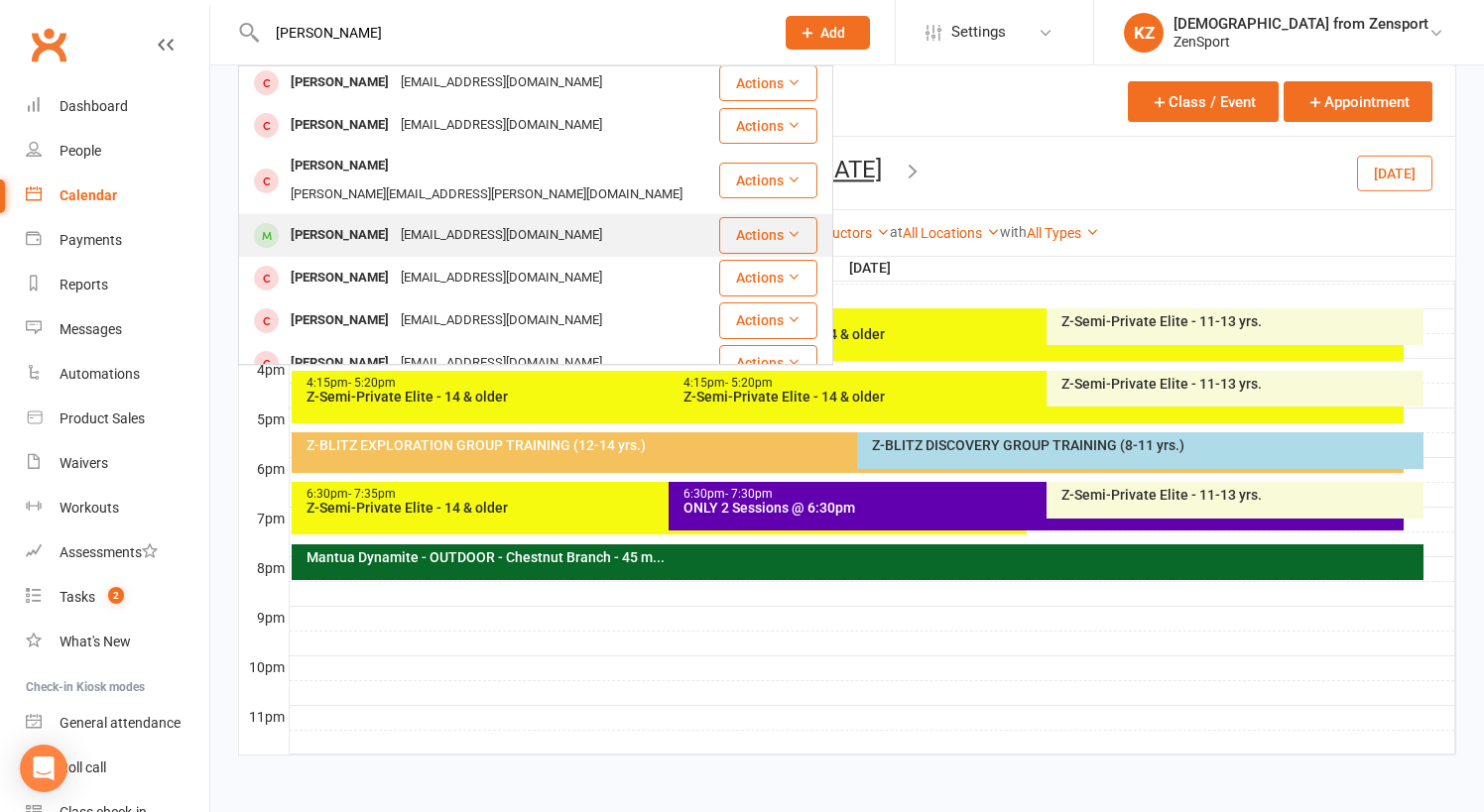 type on "[PERSON_NAME]" 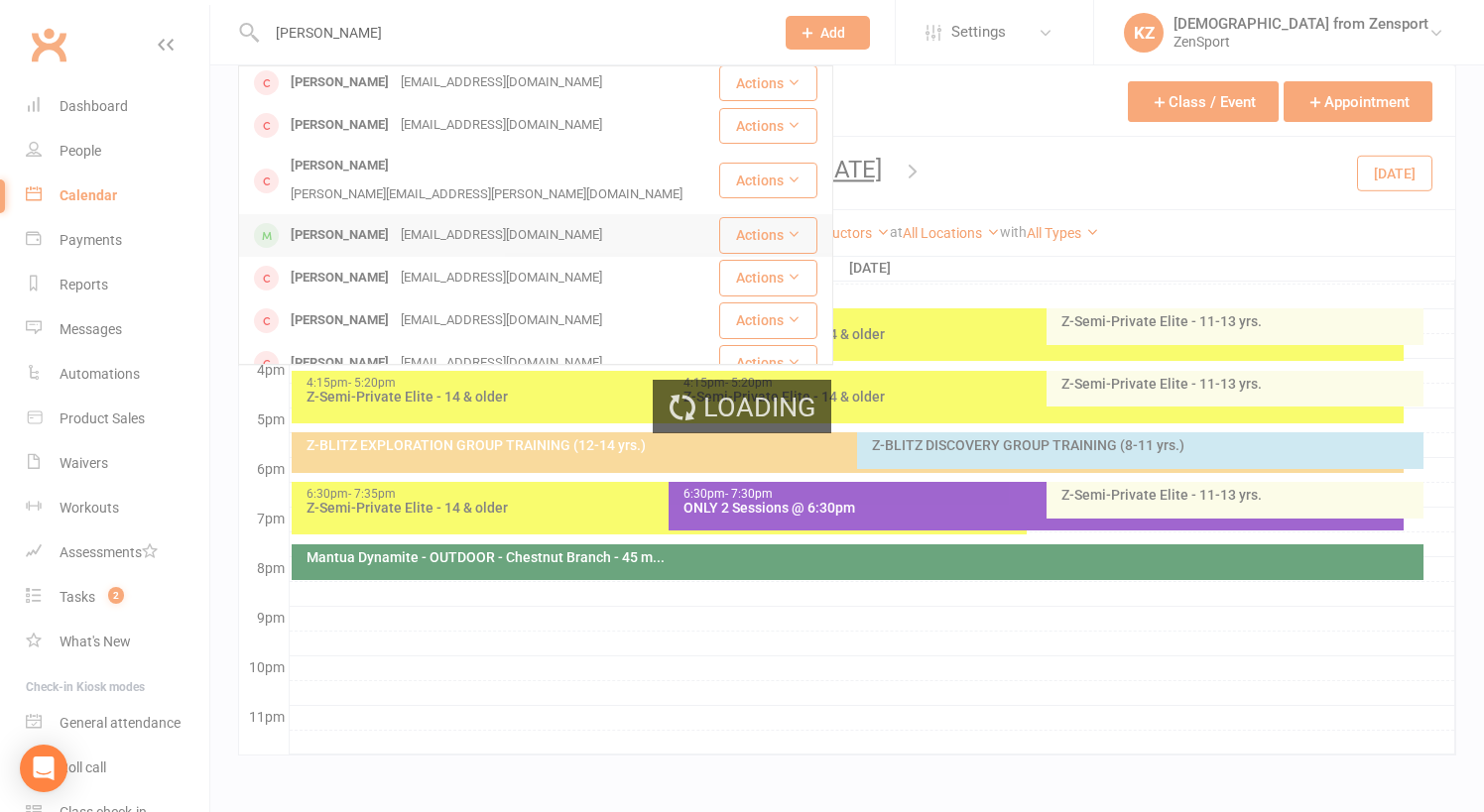 type 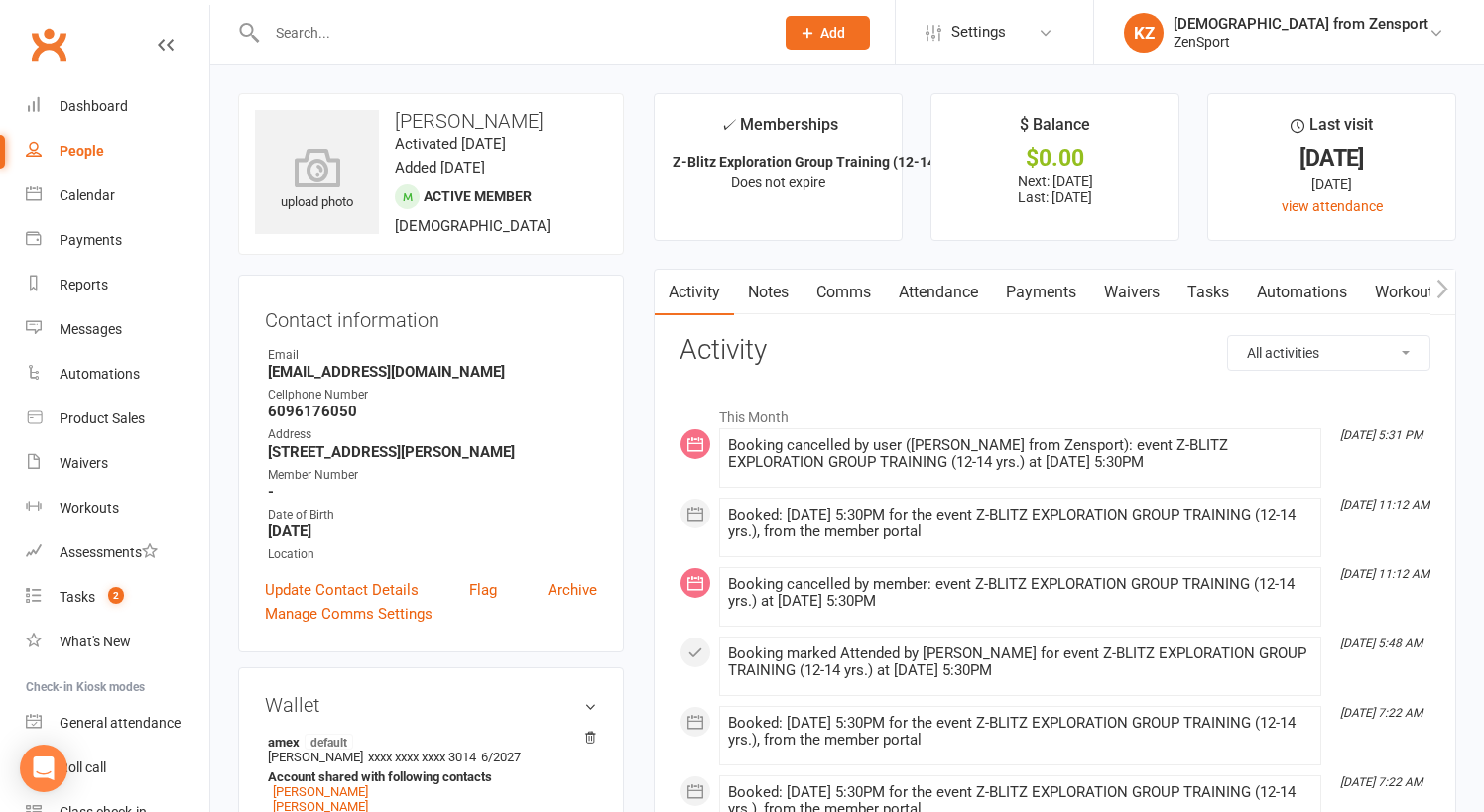 scroll, scrollTop: 0, scrollLeft: 0, axis: both 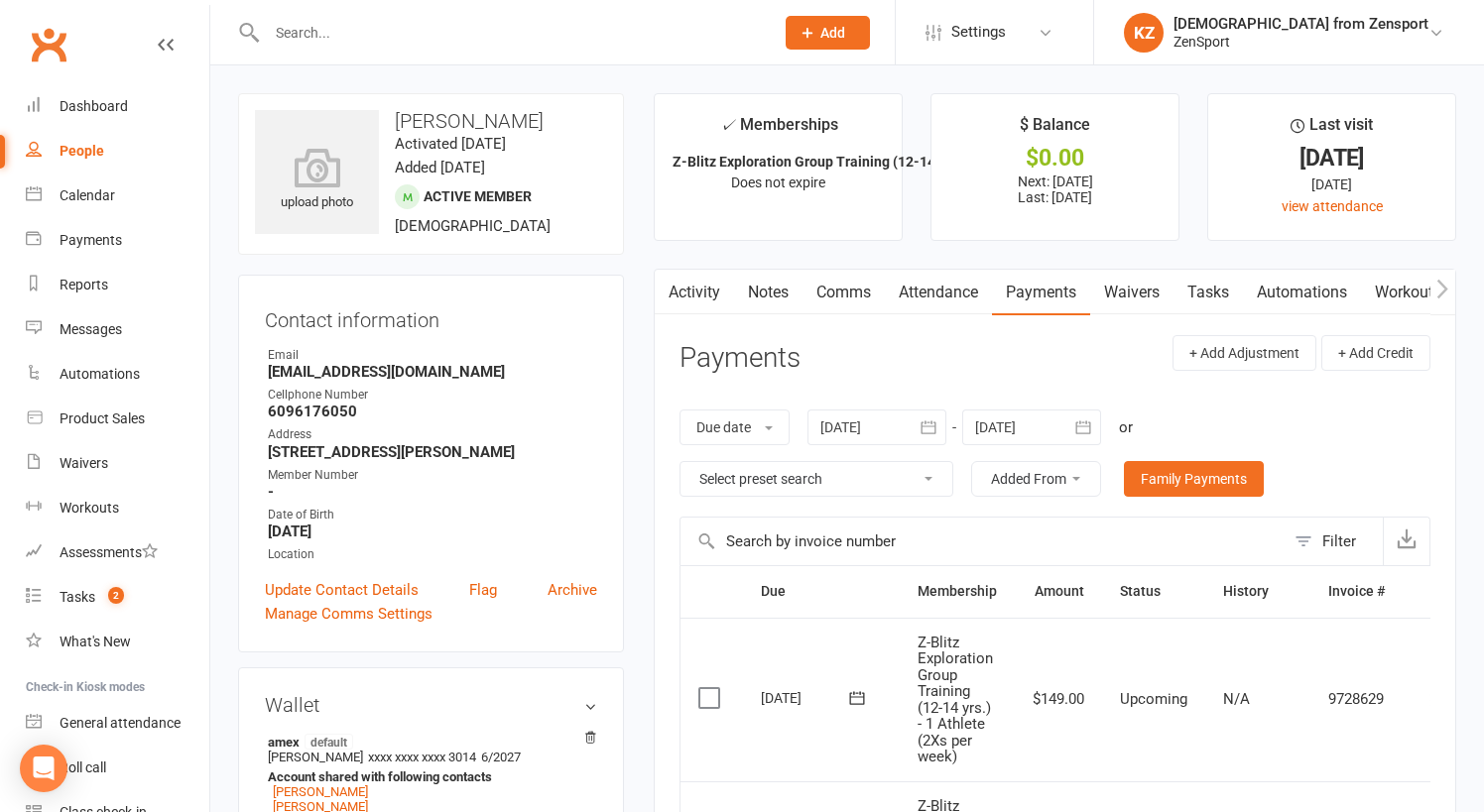 click on "Notes" at bounding box center [768, 292] 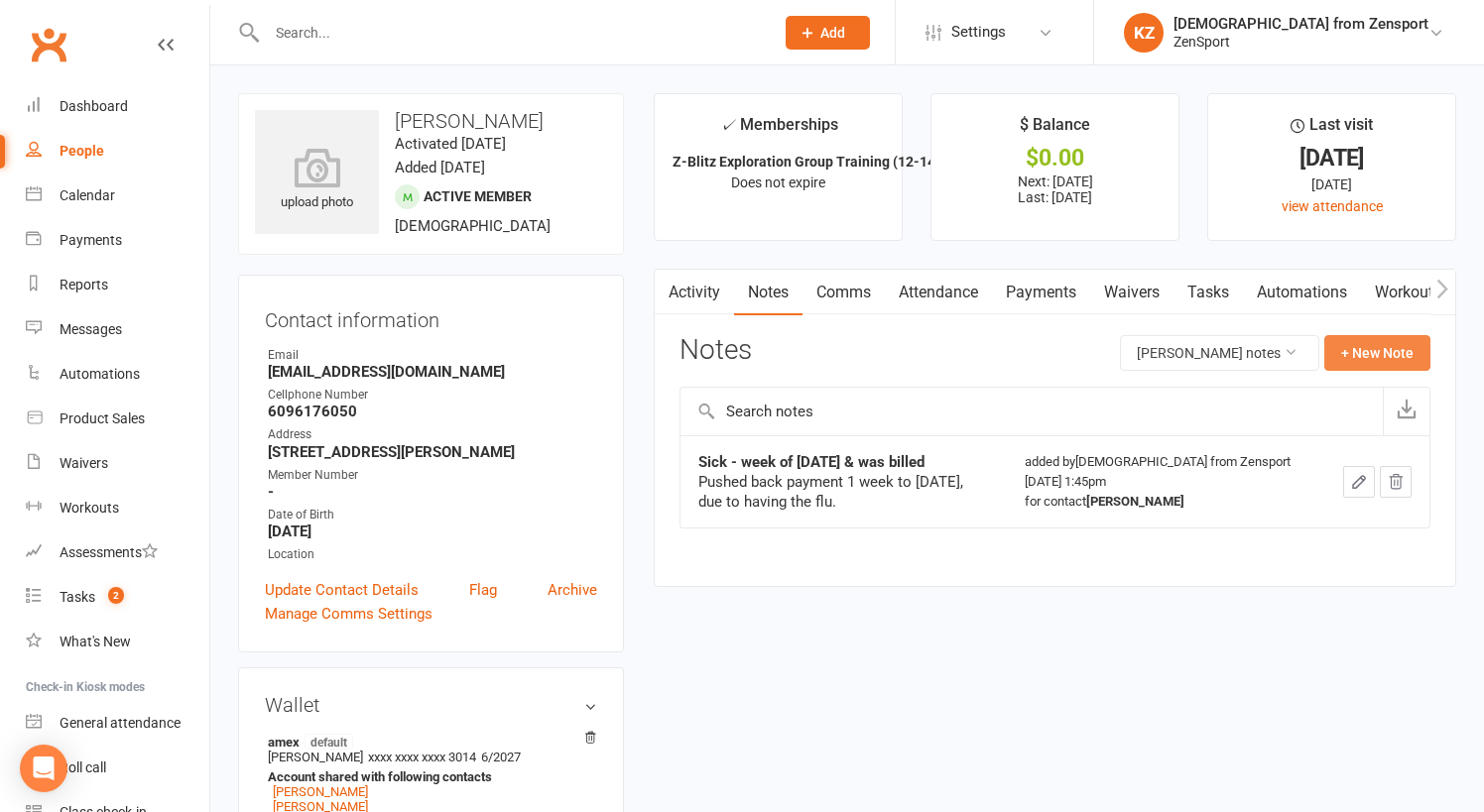 click on "+ New Note" 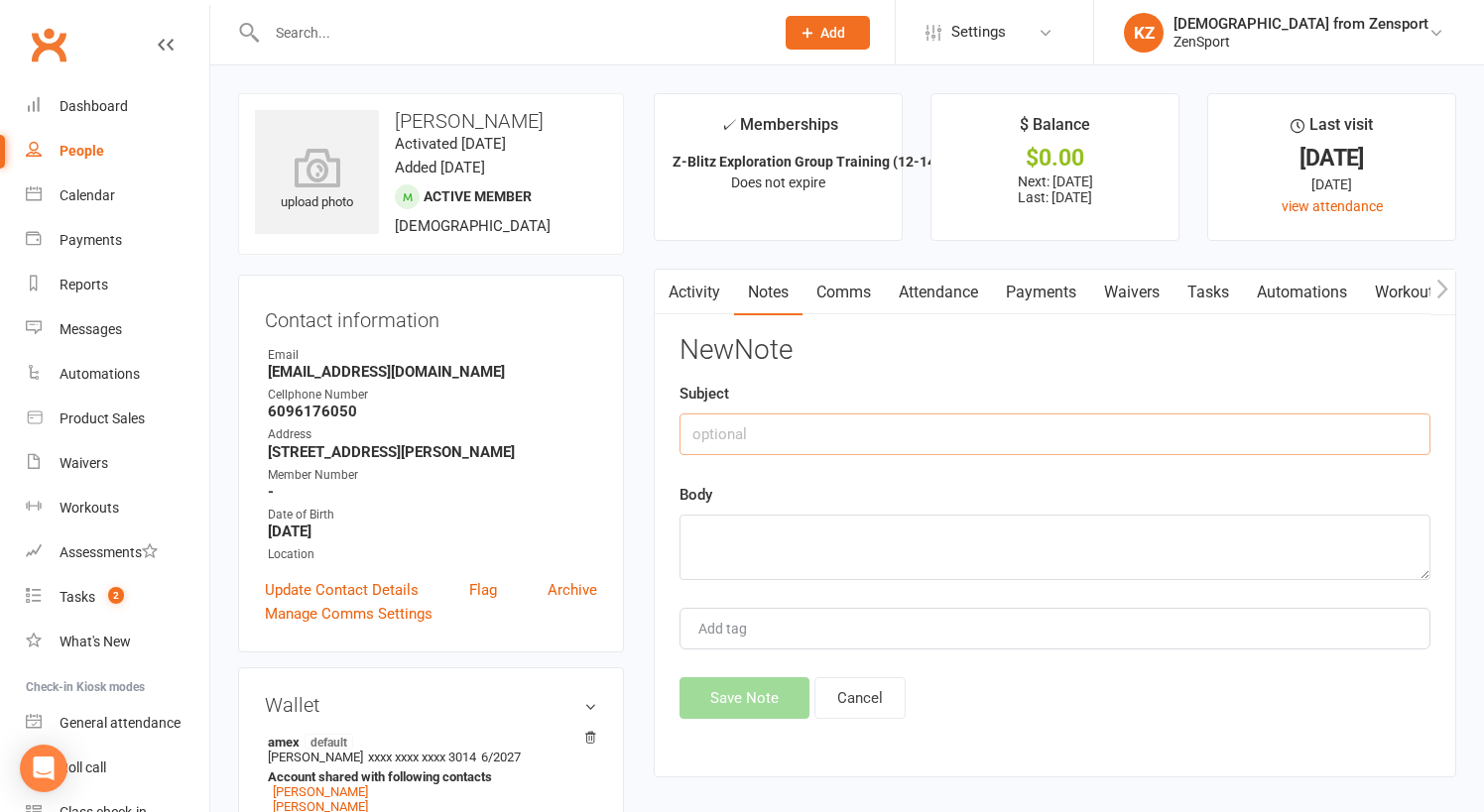 click 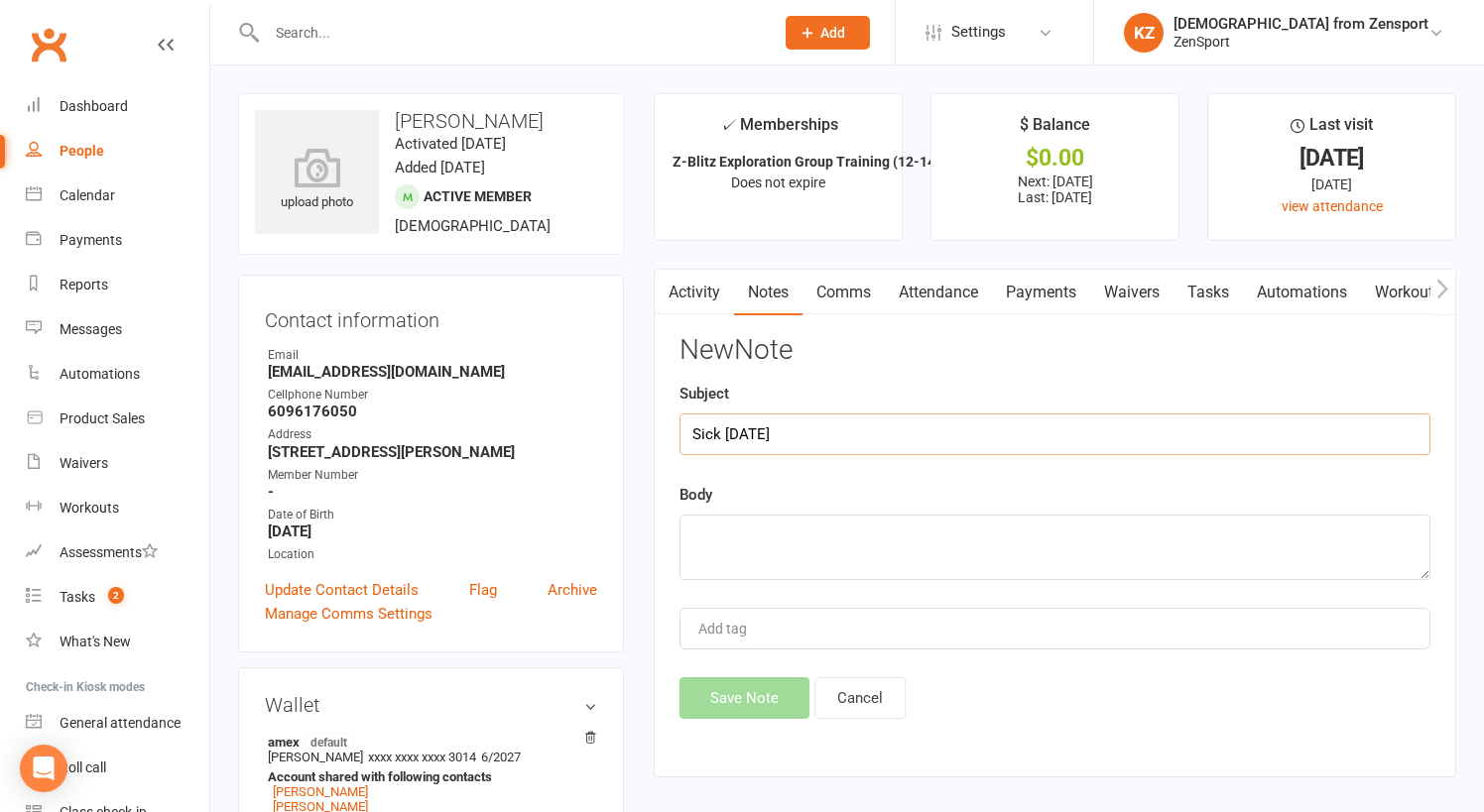 type on "Sick [DATE]" 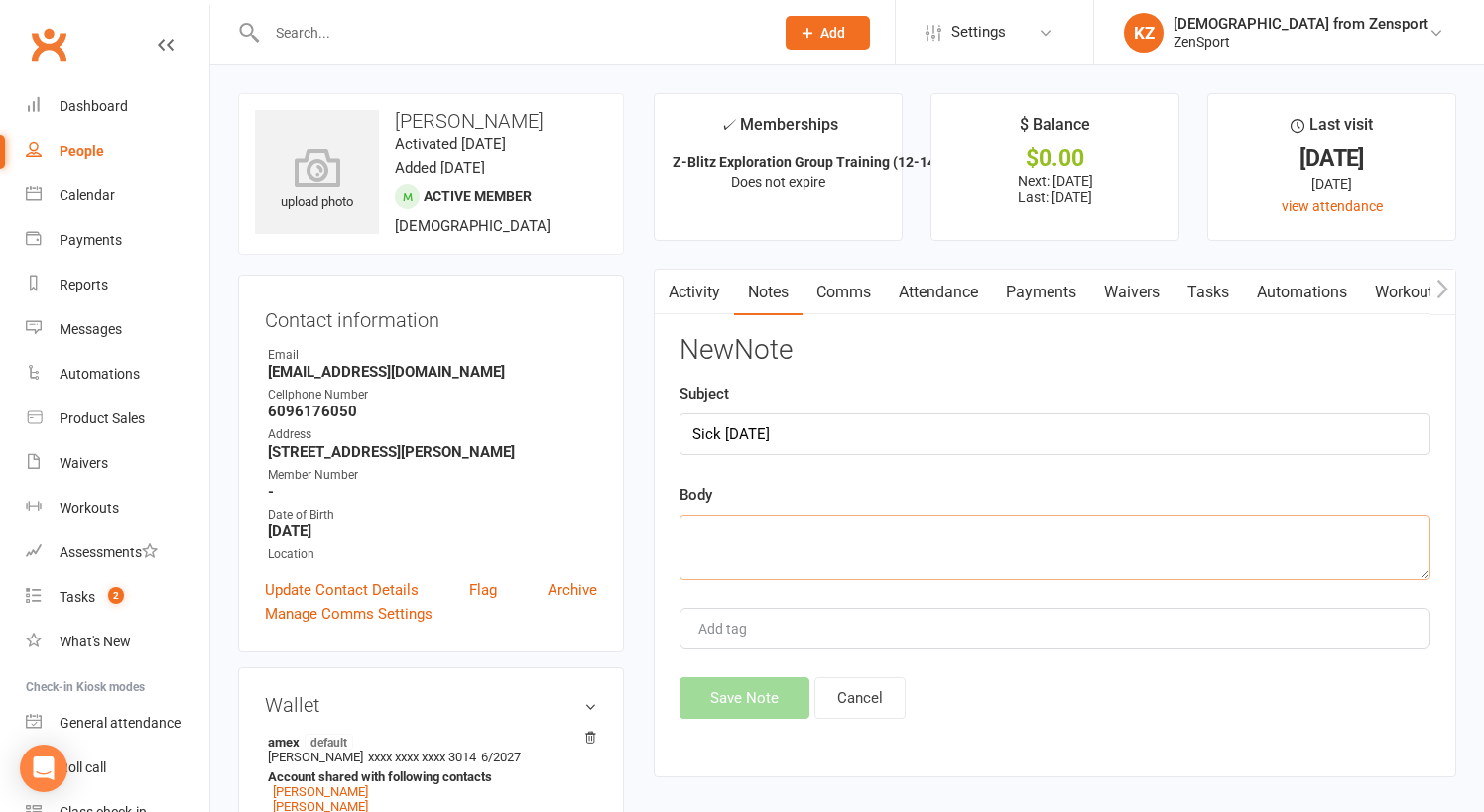 click 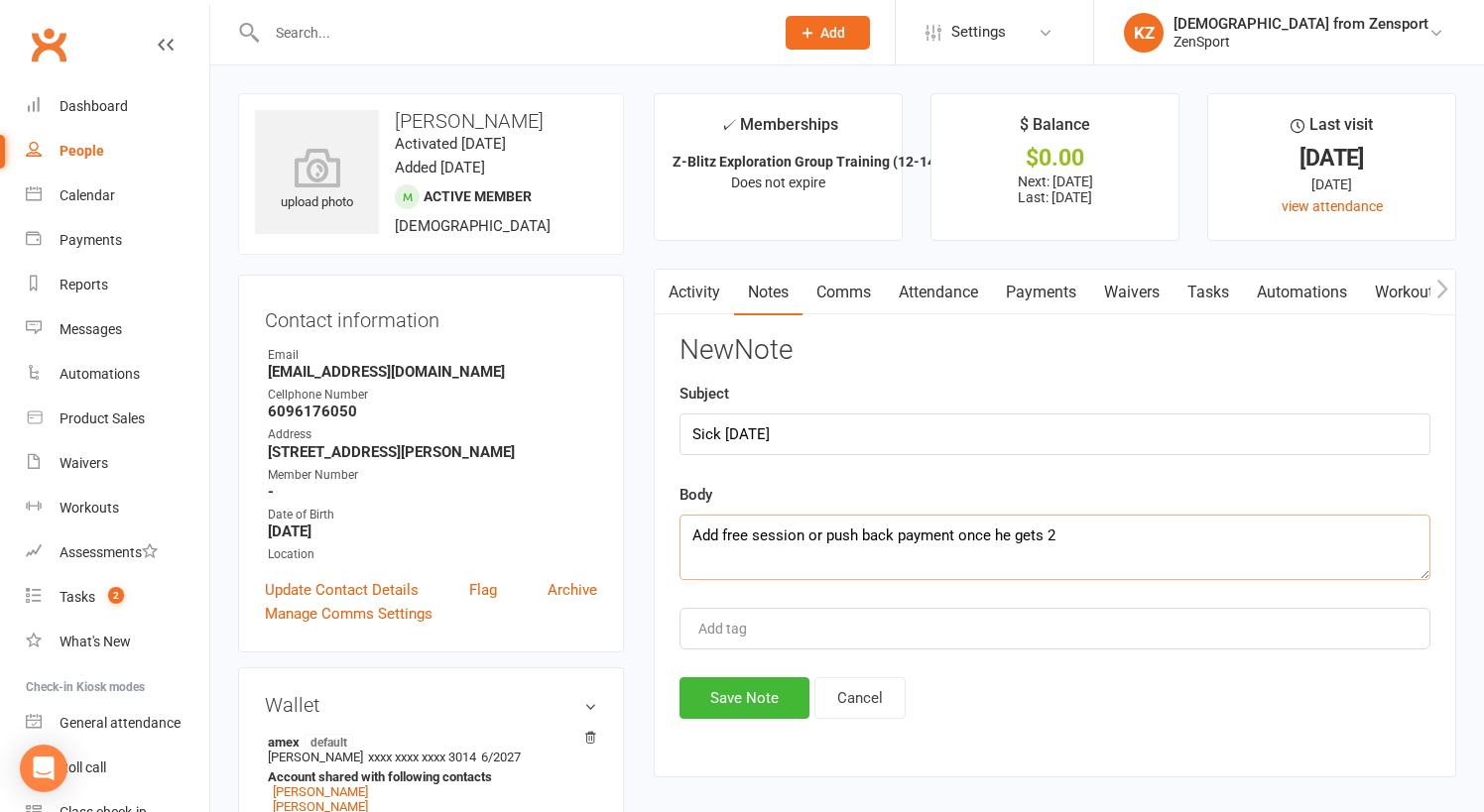 type on "Add free session or push back payment once he gets 2" 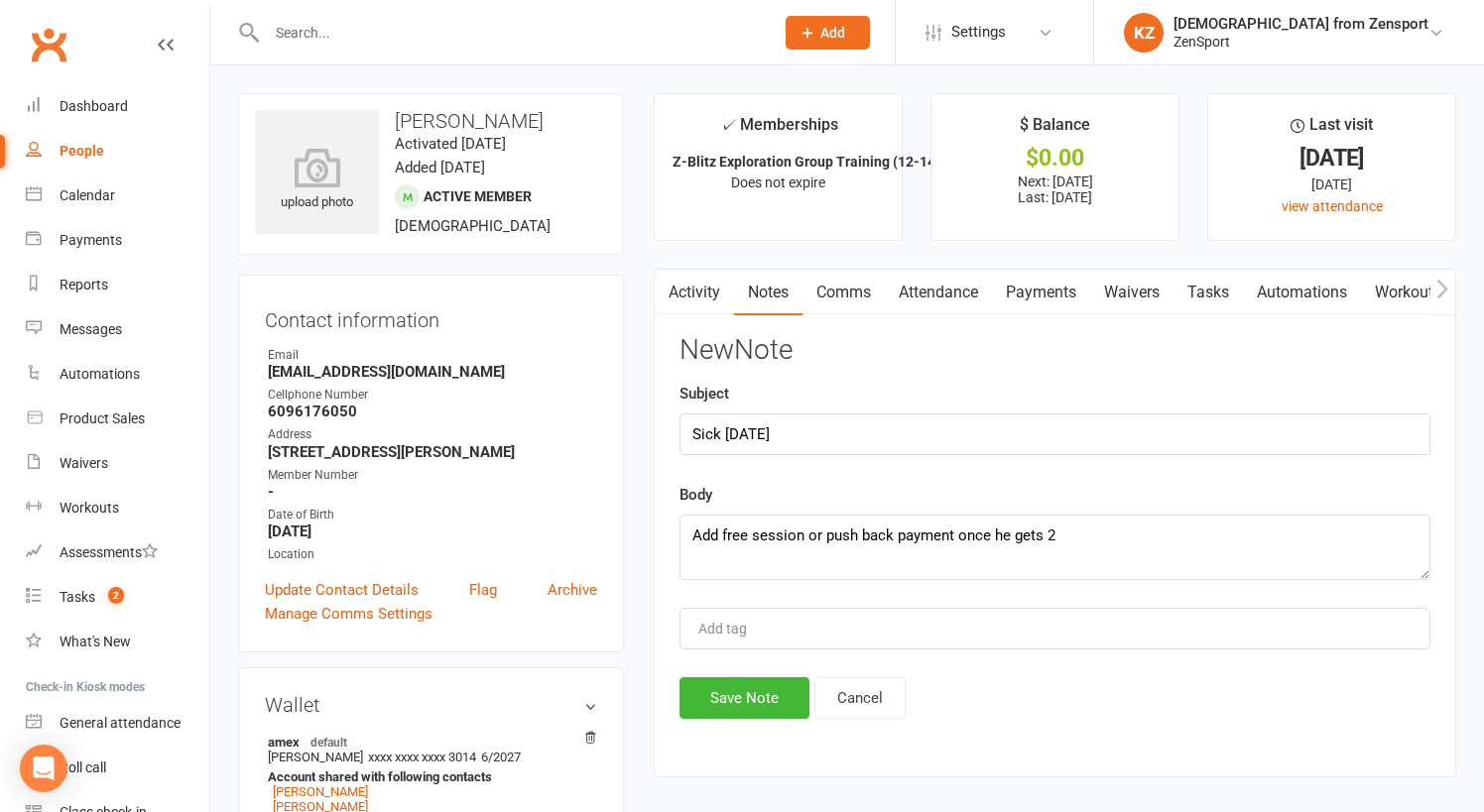 click on "New  Note Subject Sick [DATE] Body Add free session or push back payment once he gets 2 Add tag Save Note Cancel" 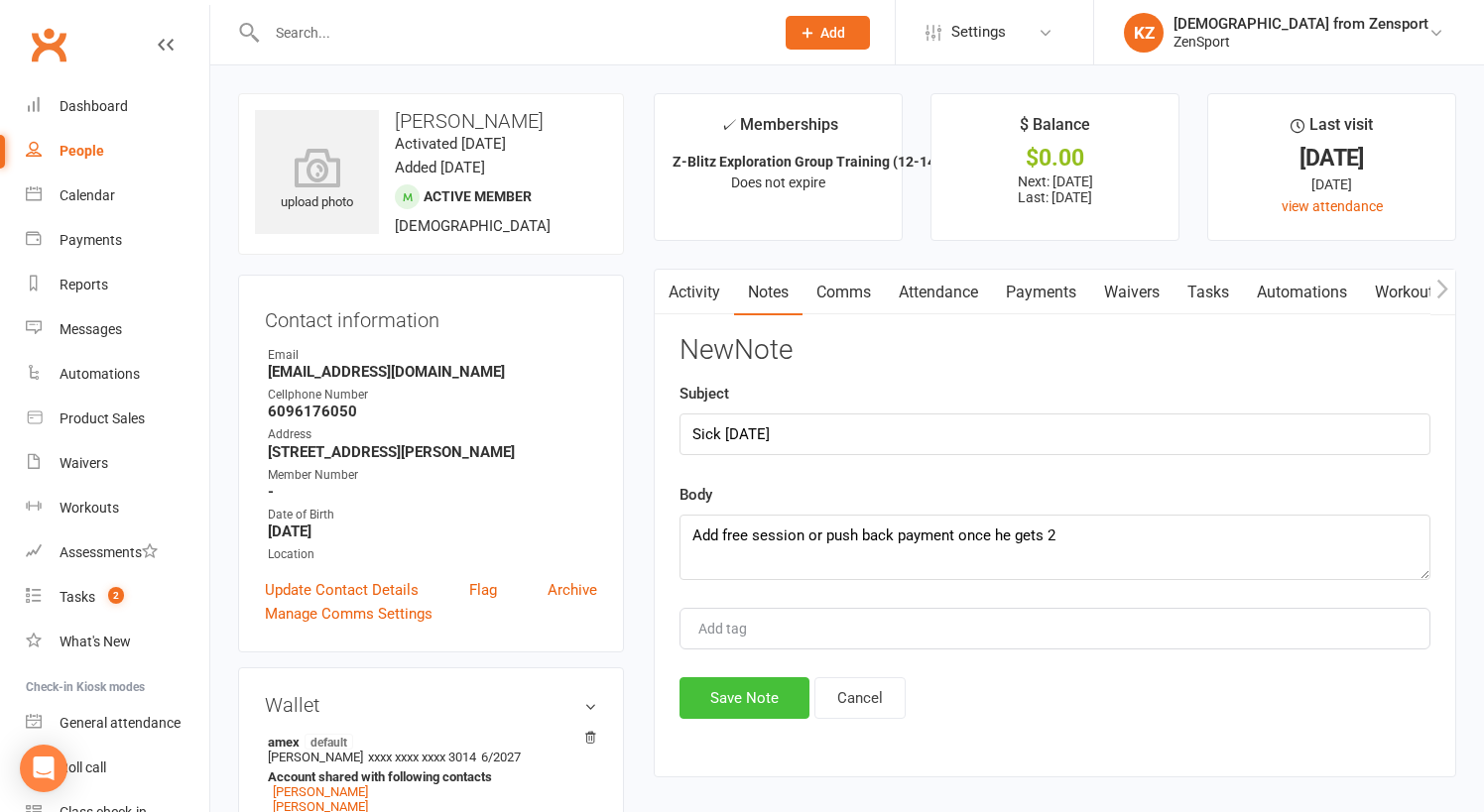 click on "Save Note" 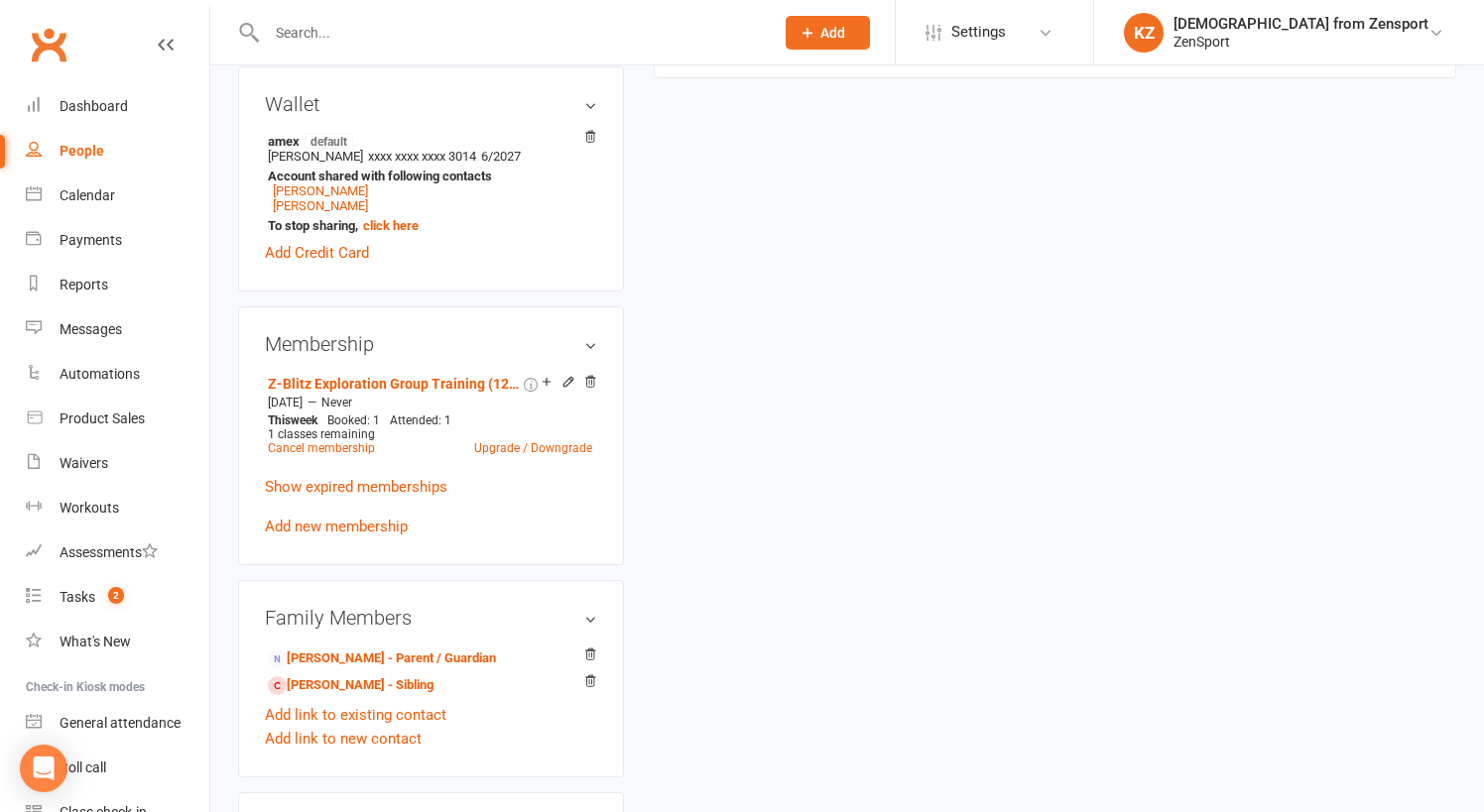 scroll, scrollTop: 626, scrollLeft: 0, axis: vertical 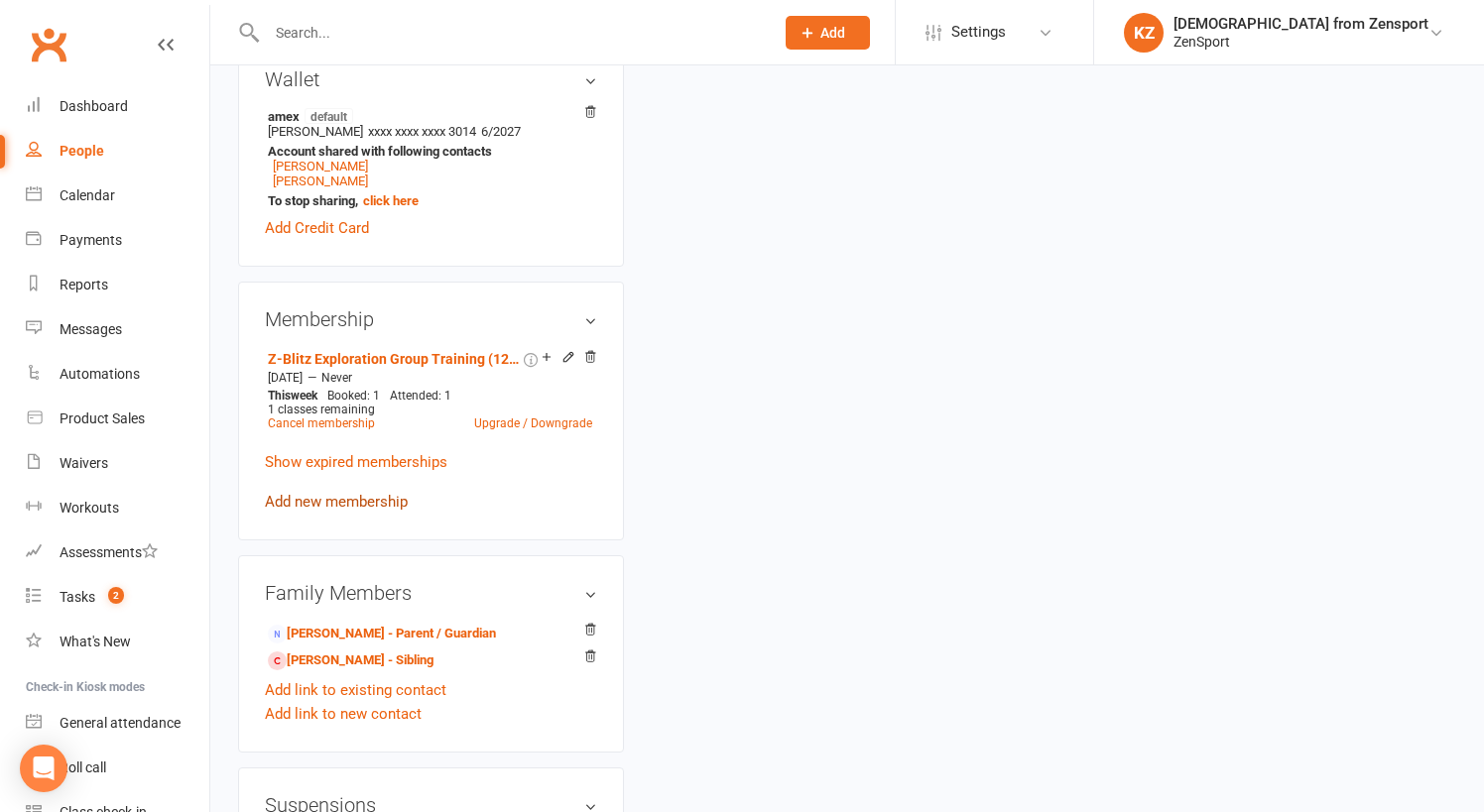 click on "Add new membership" at bounding box center (336, 502) 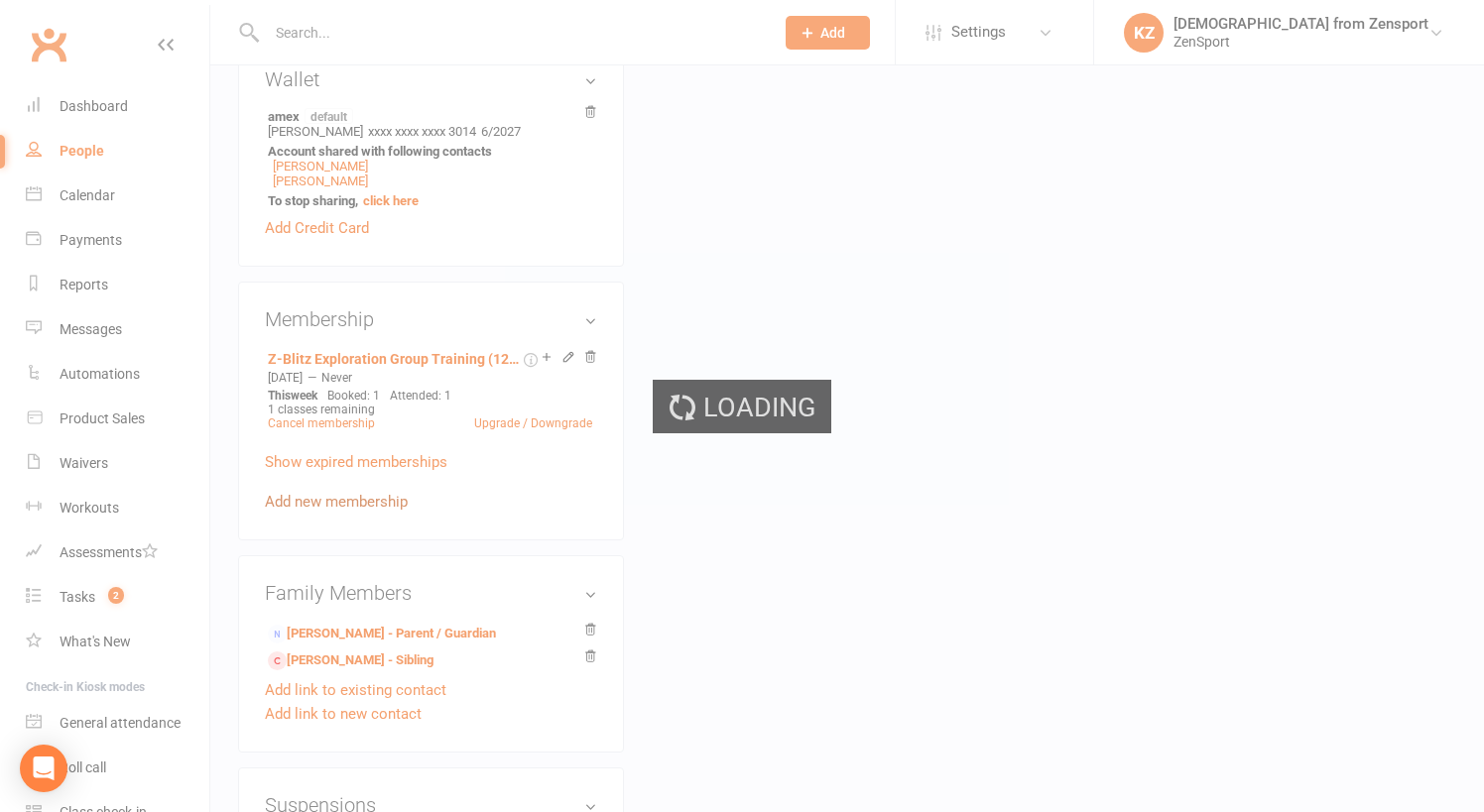 scroll, scrollTop: 0, scrollLeft: 0, axis: both 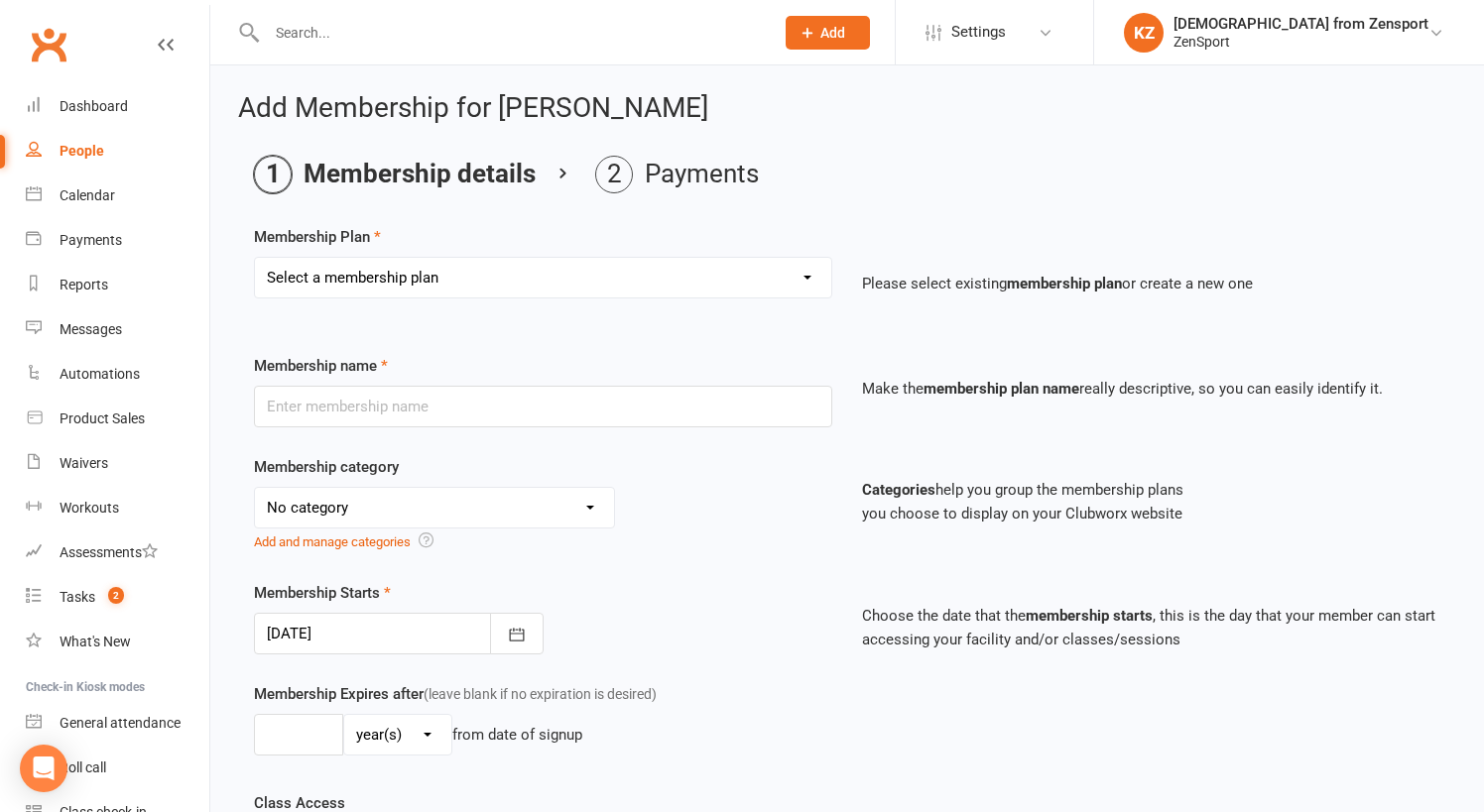 select on "7" 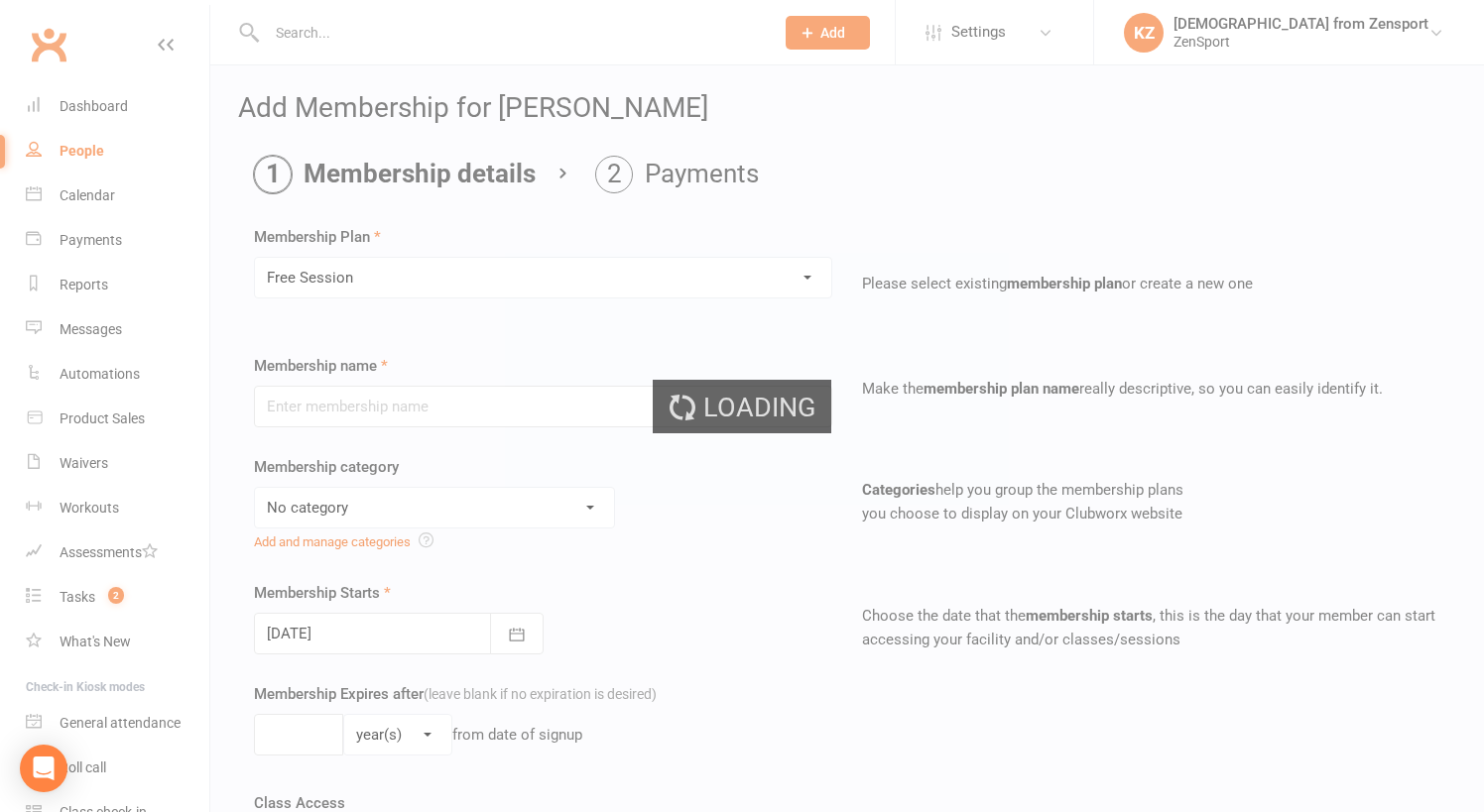 type on "Free Session" 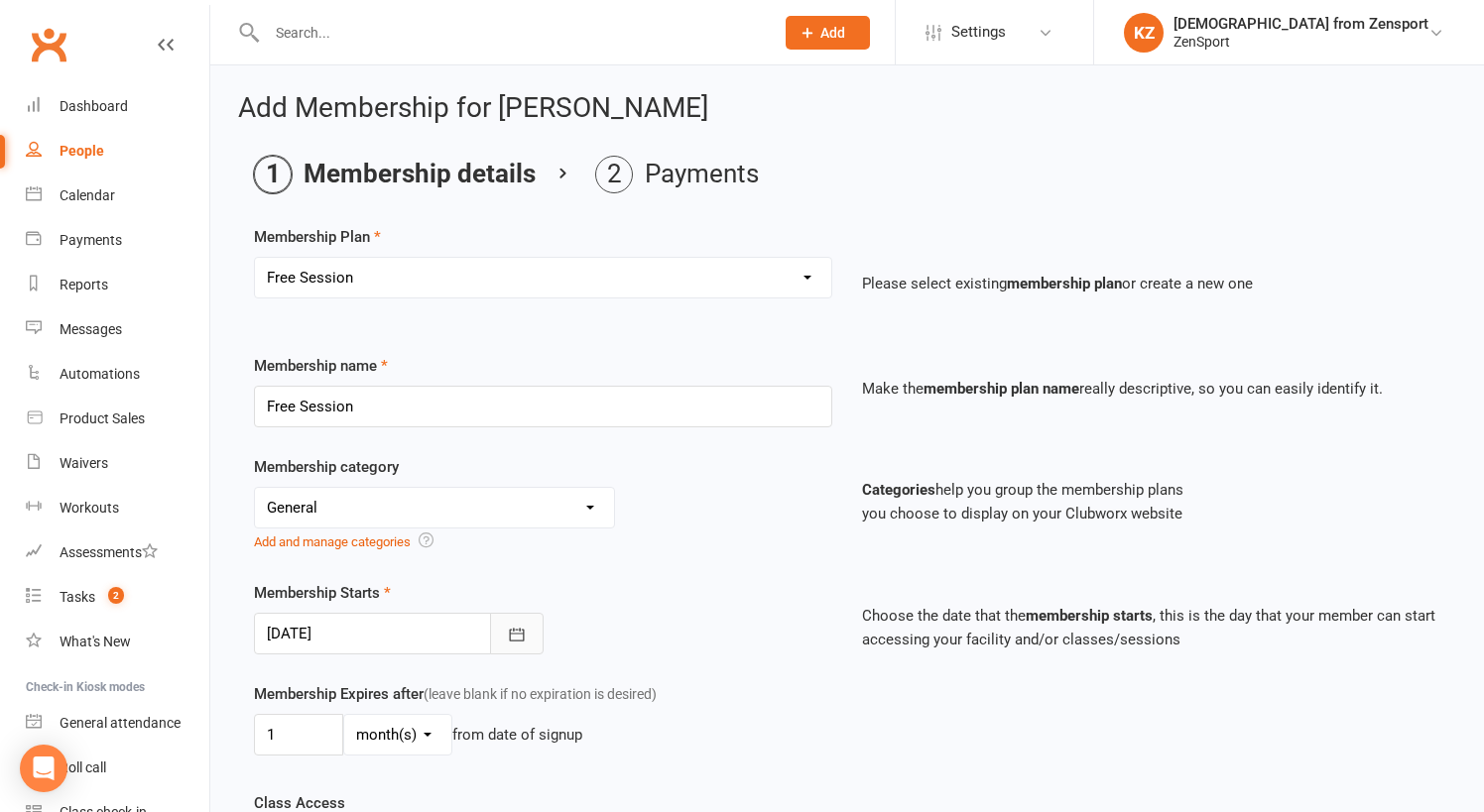 click 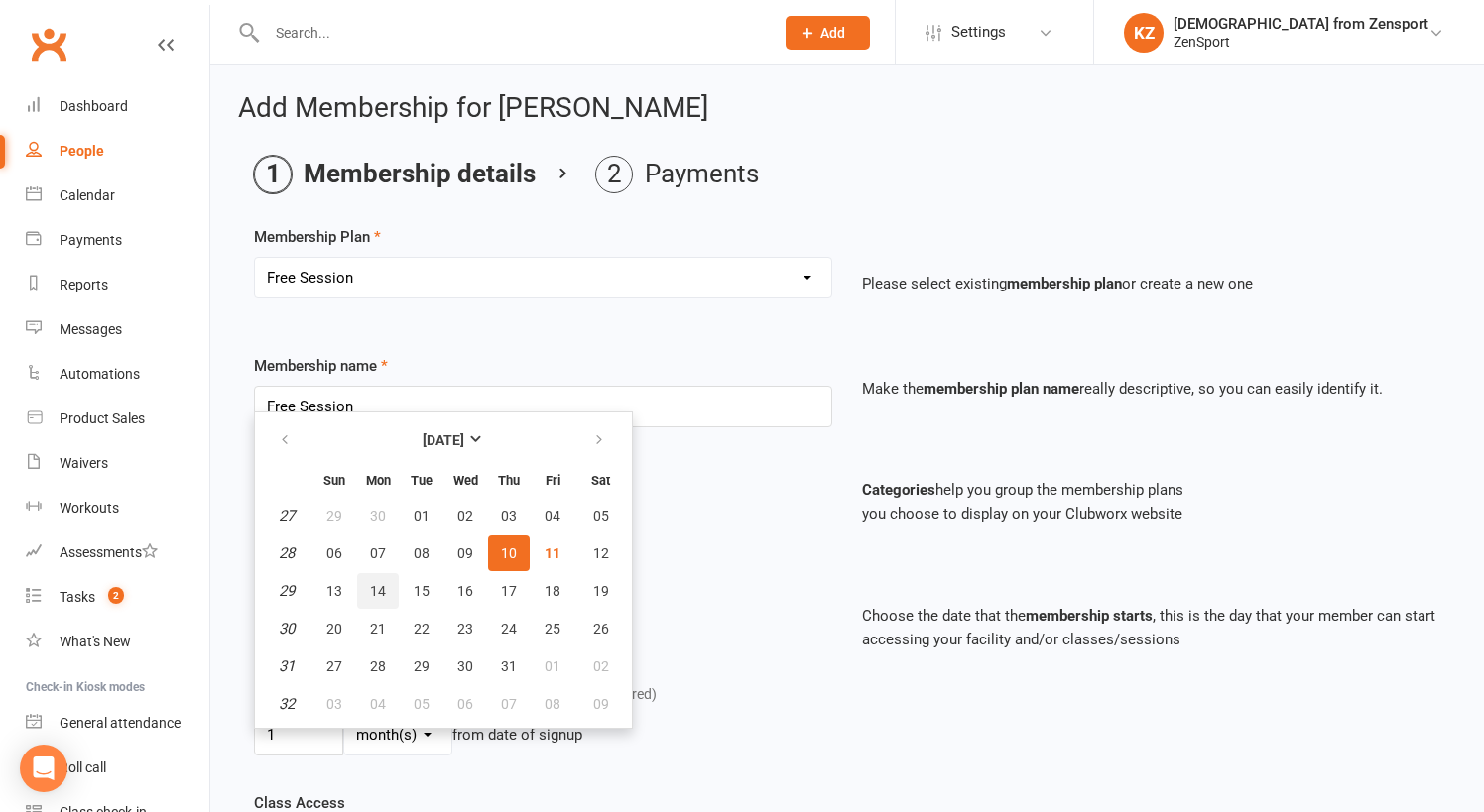 click on "14" at bounding box center [378, 591] 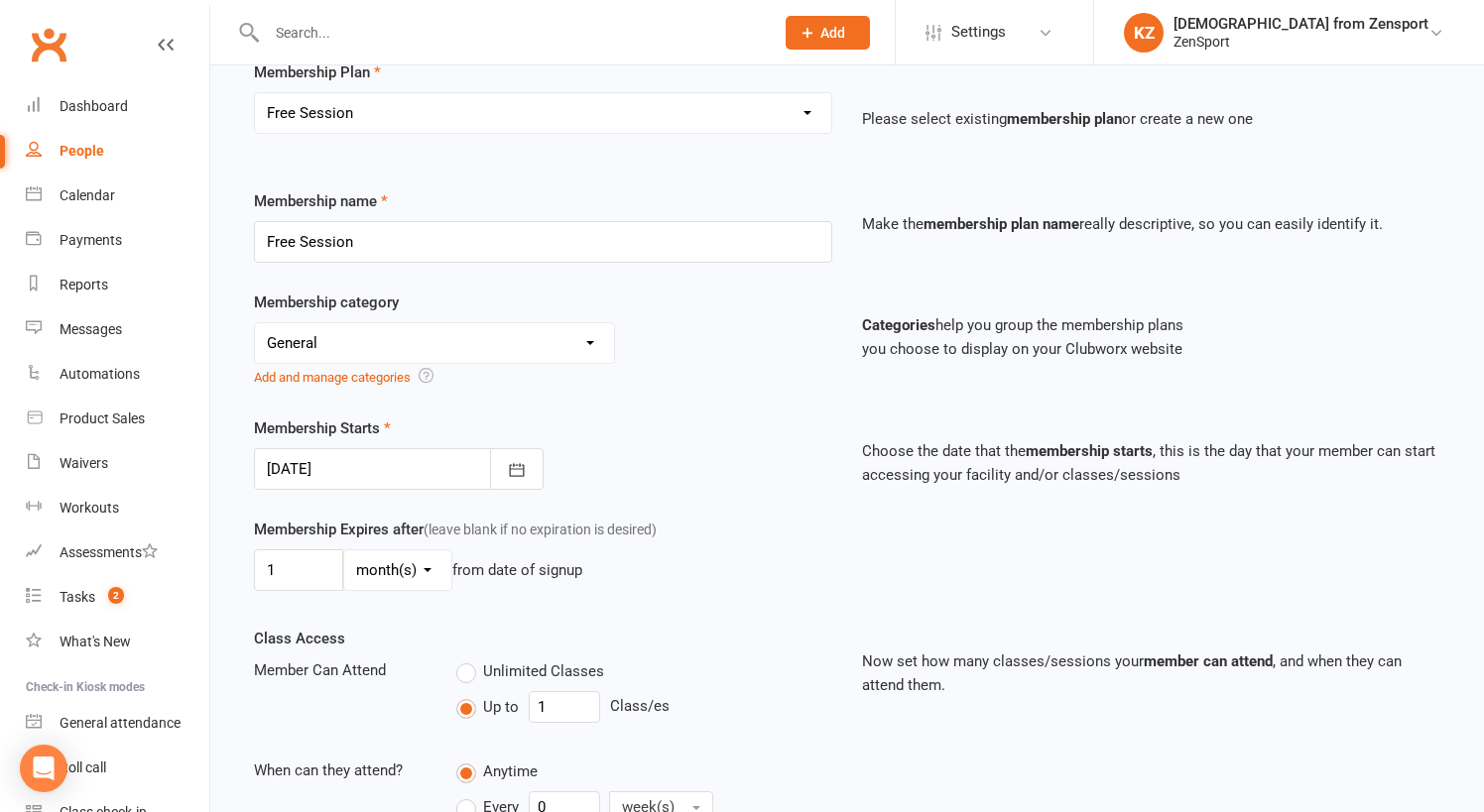 scroll, scrollTop: 247, scrollLeft: 0, axis: vertical 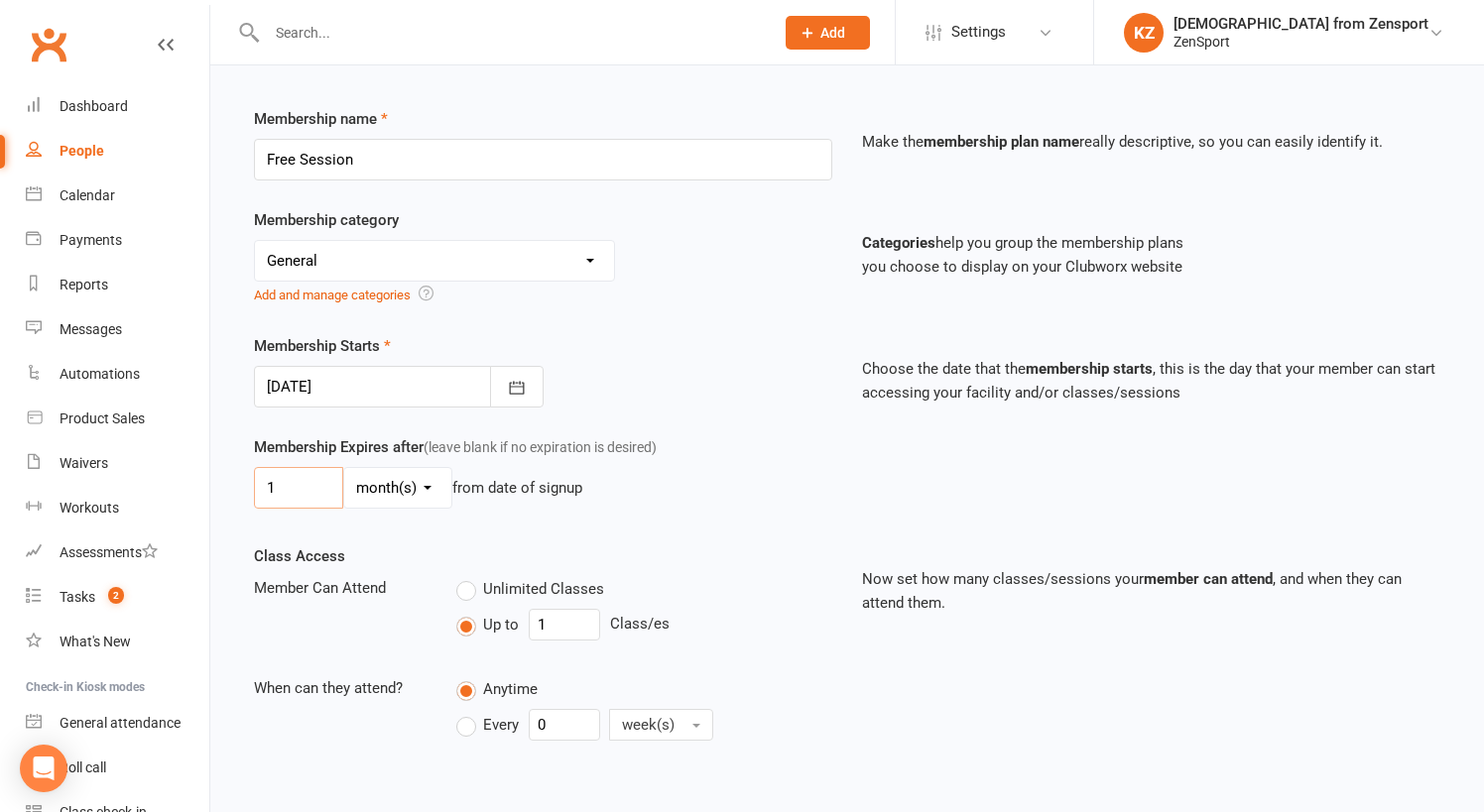 drag, startPoint x: 288, startPoint y: 487, endPoint x: 240, endPoint y: 487, distance: 48 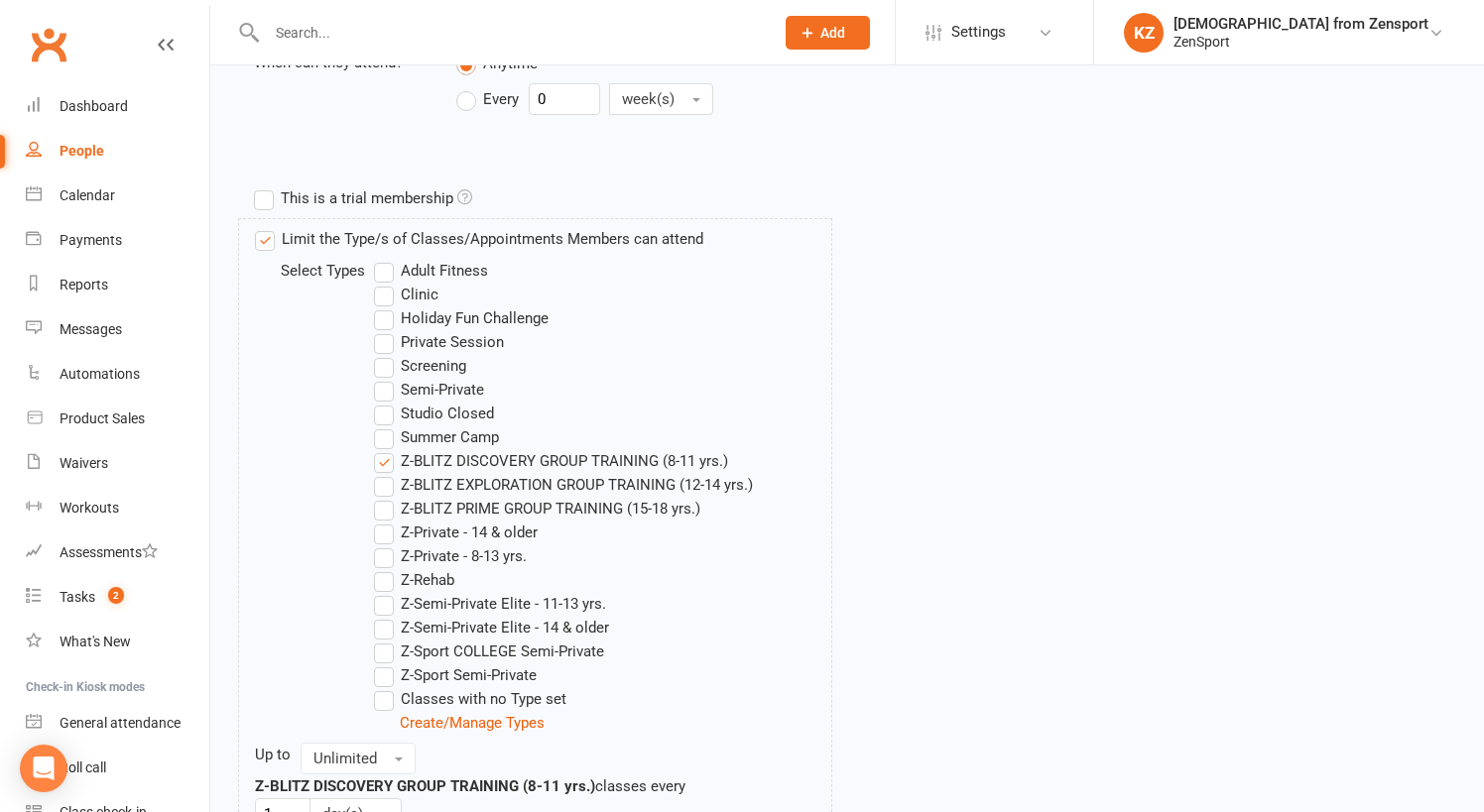 scroll, scrollTop: 898, scrollLeft: 0, axis: vertical 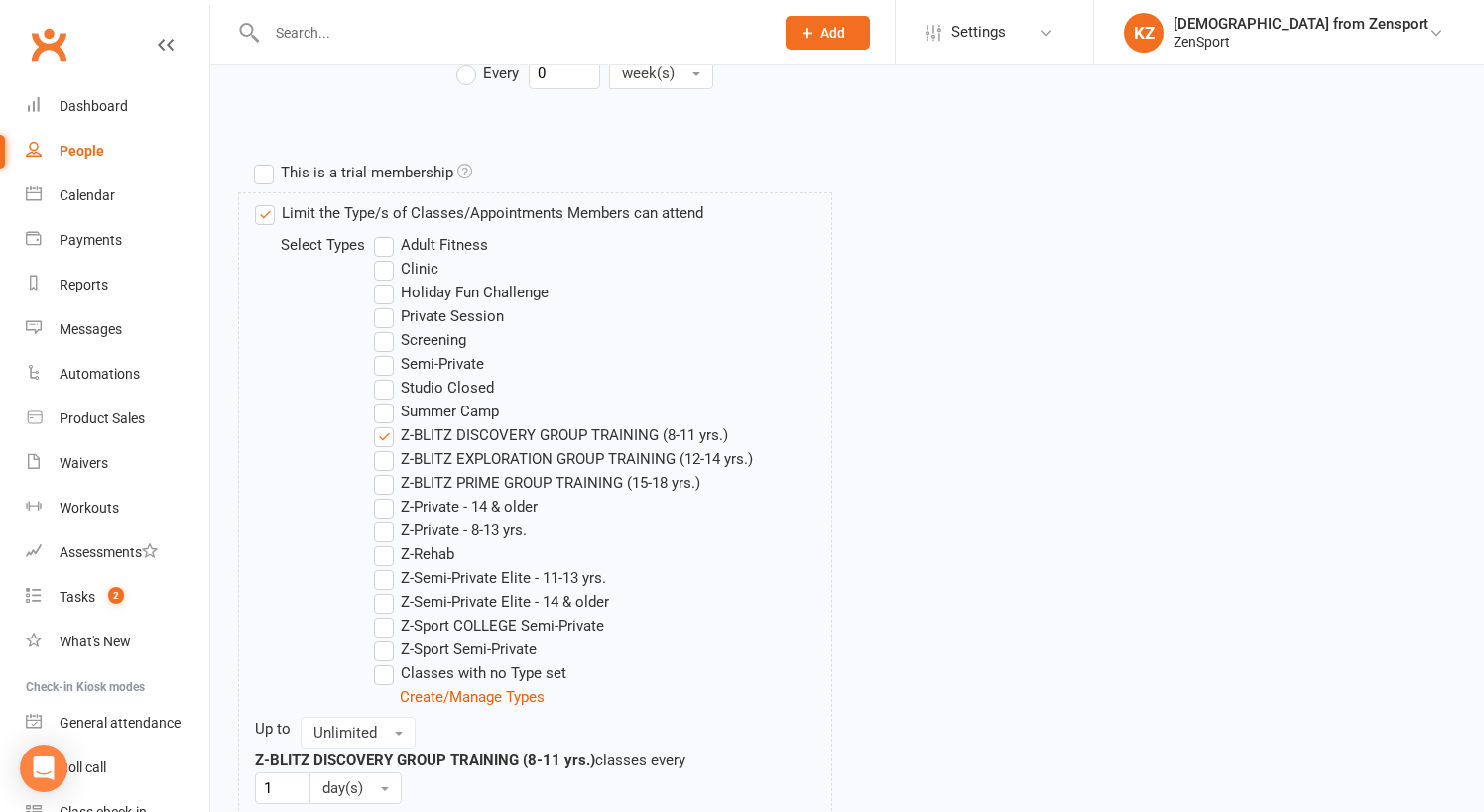 type on "2" 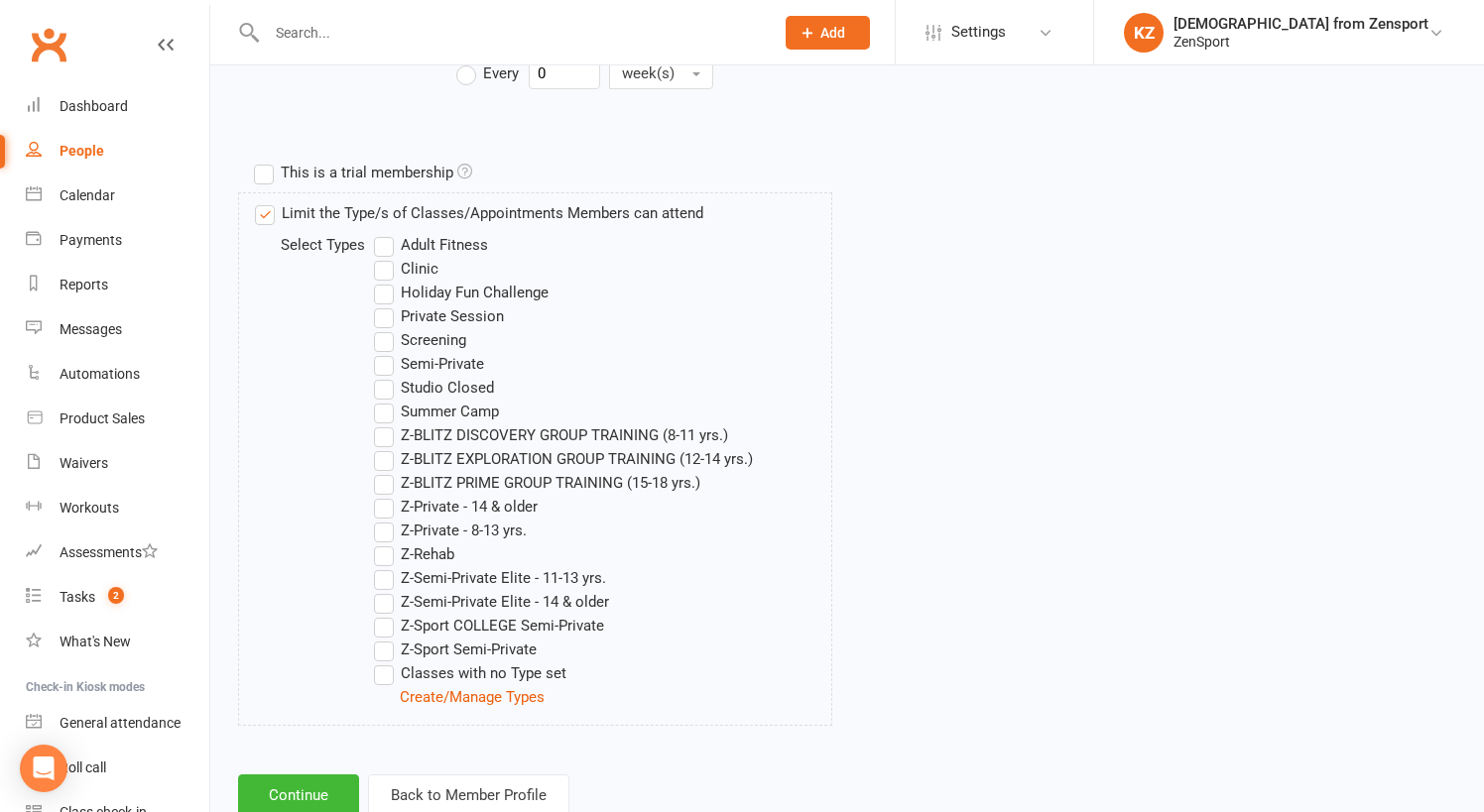 click on "Z-BLITZ EXPLORATION GROUP TRAINING (12-14 yrs.)" at bounding box center (563, 459) 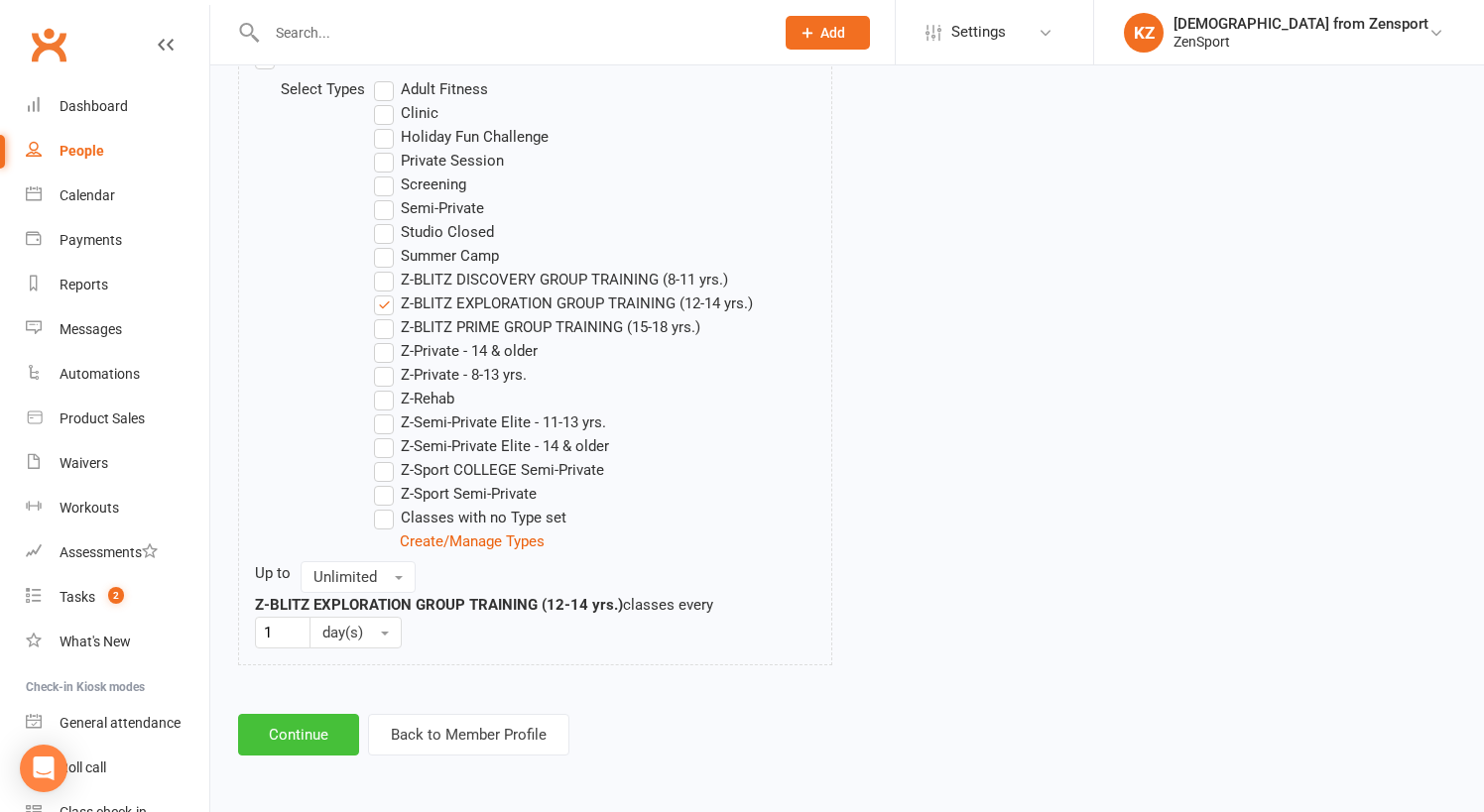 scroll, scrollTop: 1070, scrollLeft: 0, axis: vertical 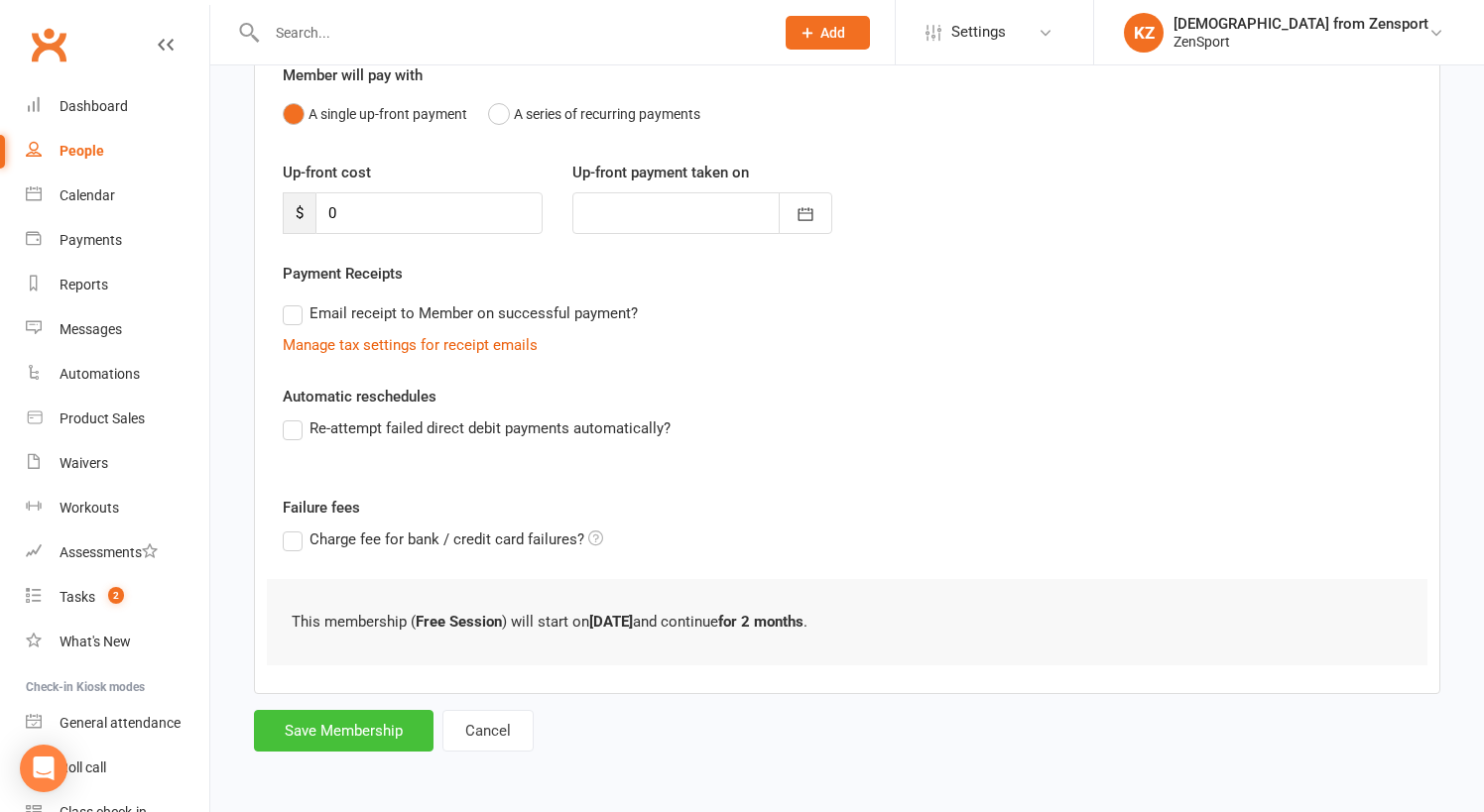 click on "Save Membership" at bounding box center (343, 731) 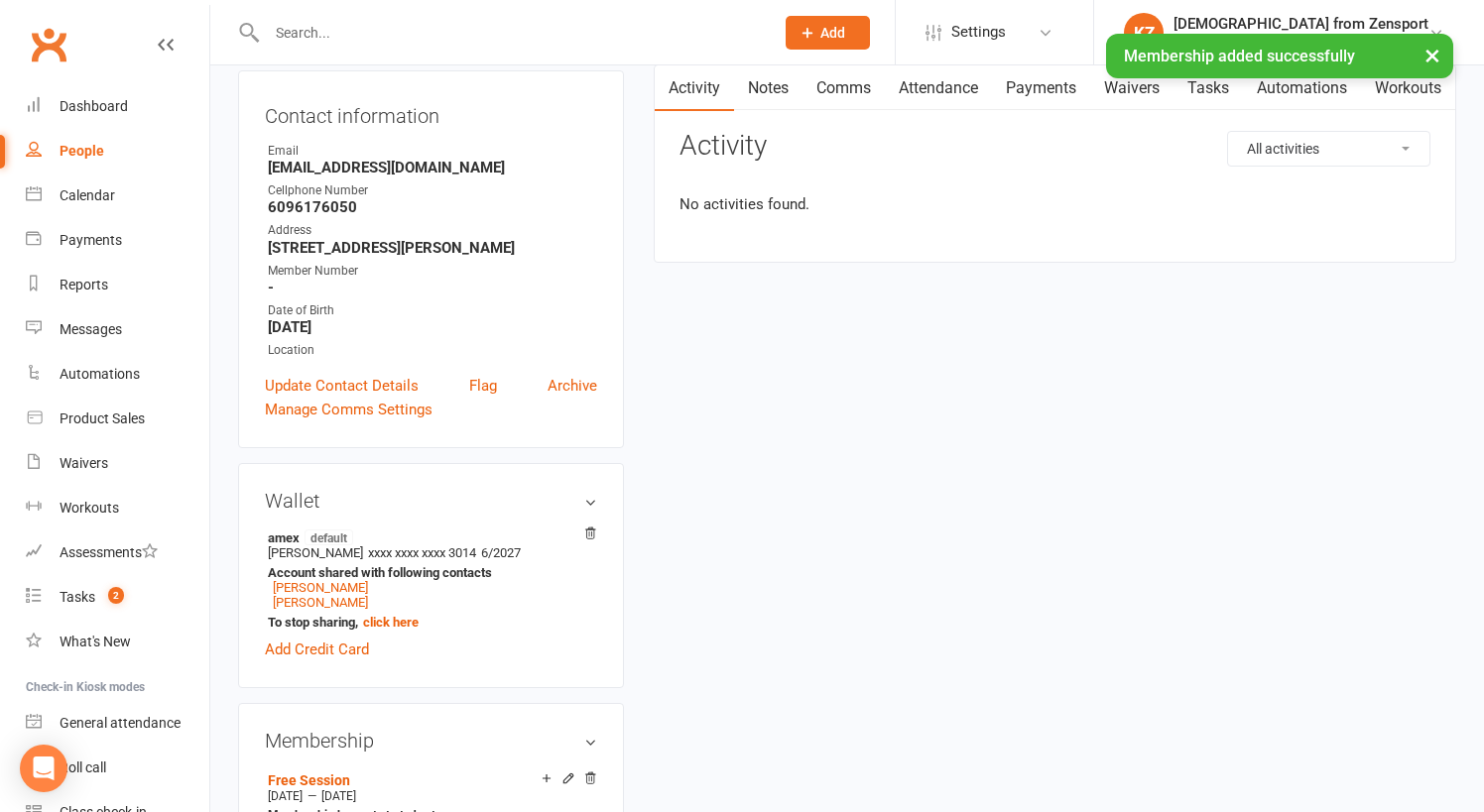 scroll, scrollTop: 0, scrollLeft: 0, axis: both 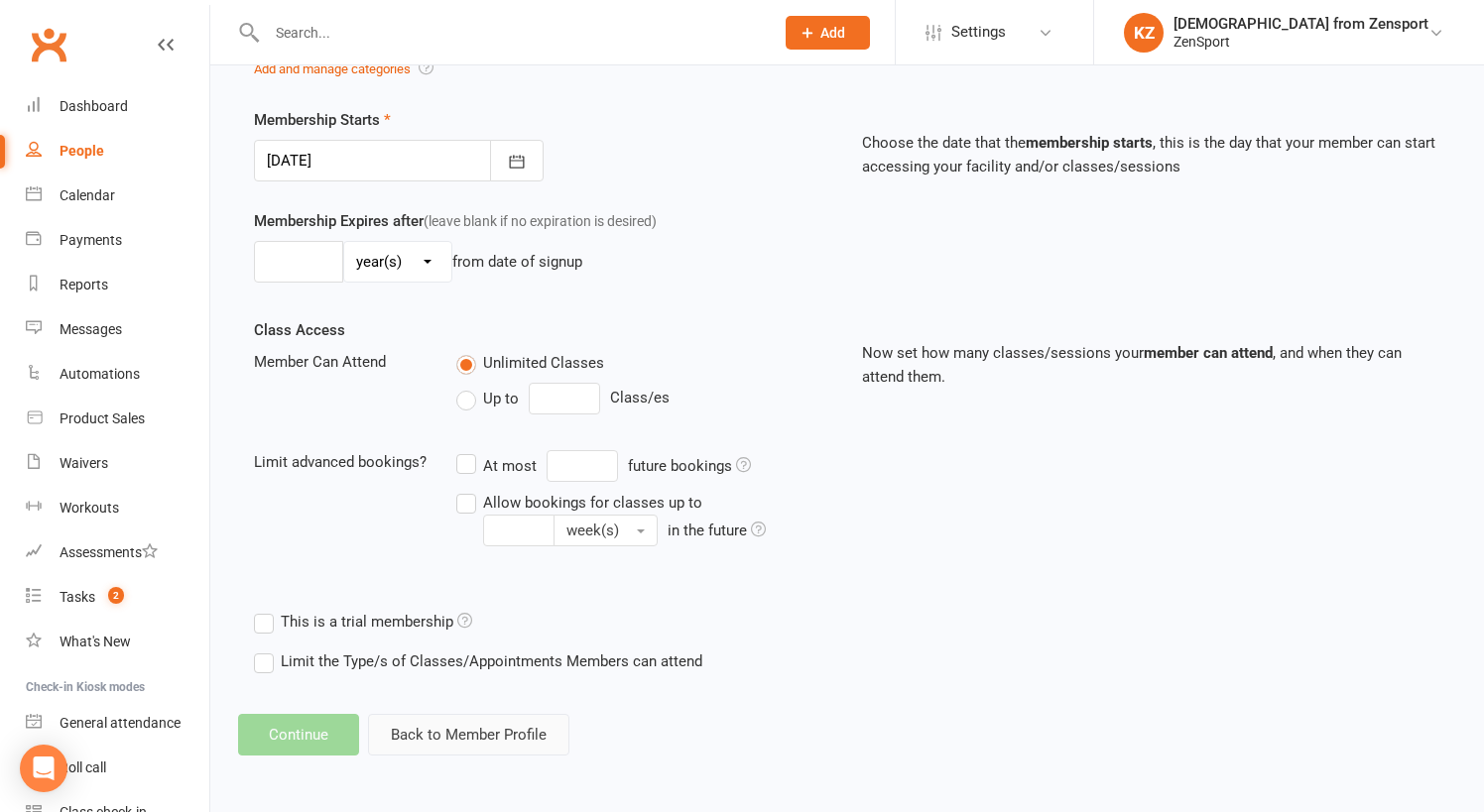 click on "Back to Member Profile" at bounding box center [468, 735] 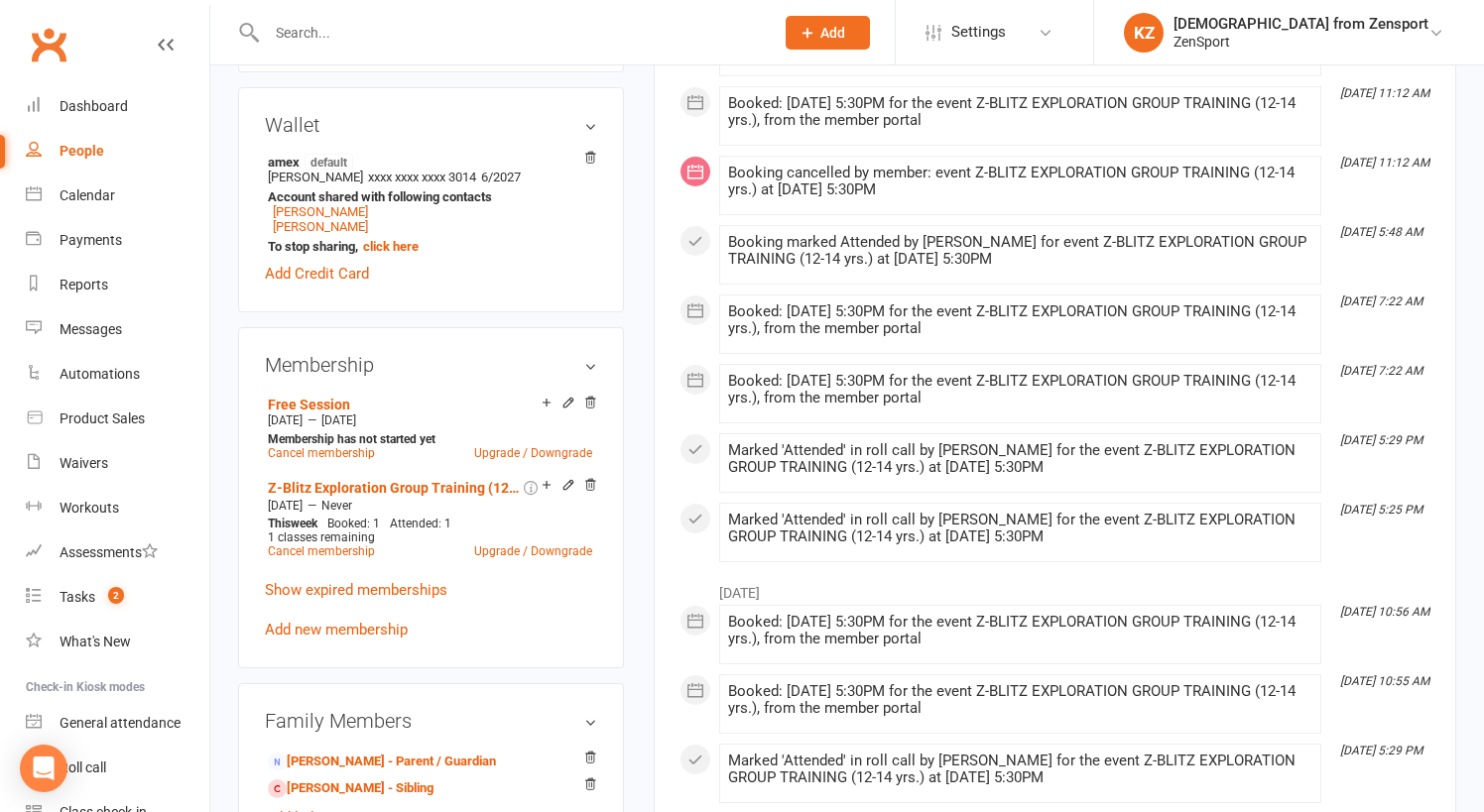 scroll, scrollTop: 588, scrollLeft: 0, axis: vertical 